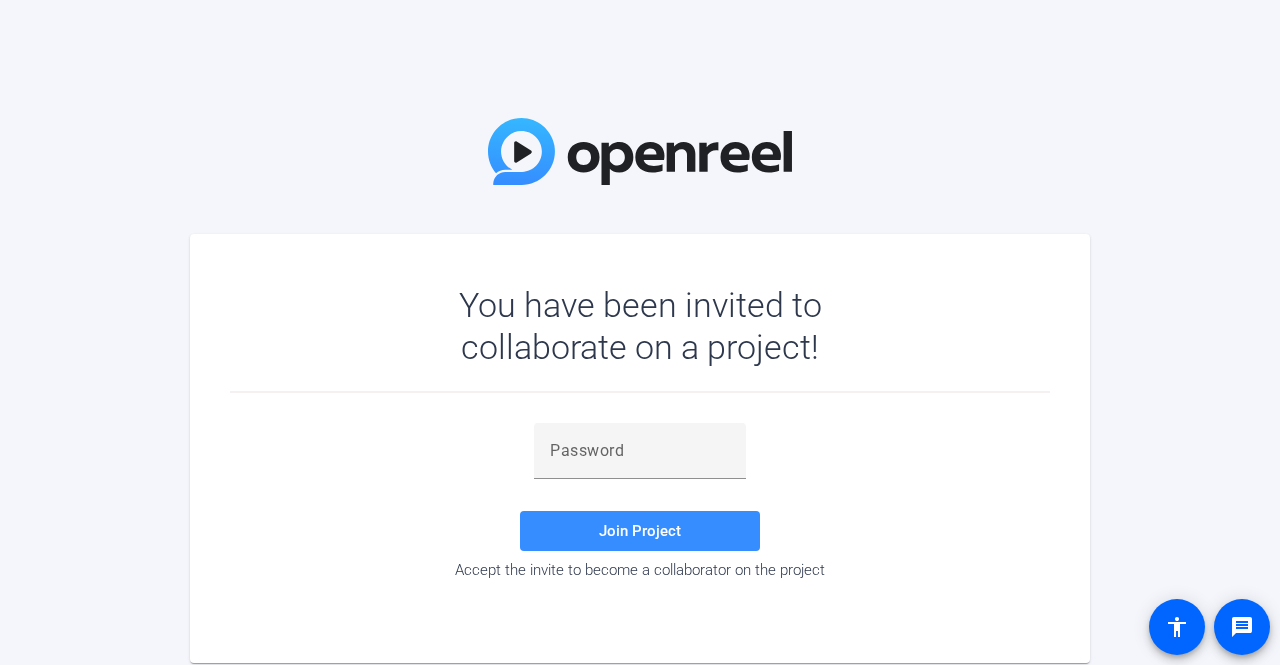 scroll, scrollTop: 0, scrollLeft: 0, axis: both 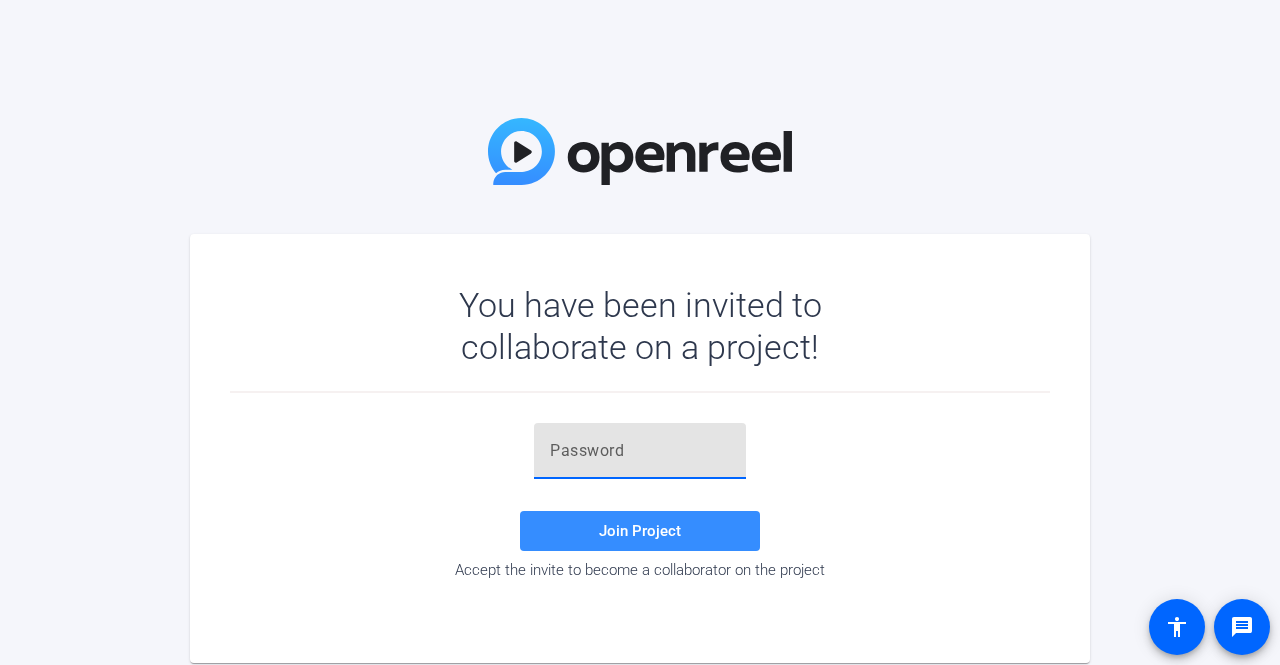 paste on "[ALPHANUMERIC]" 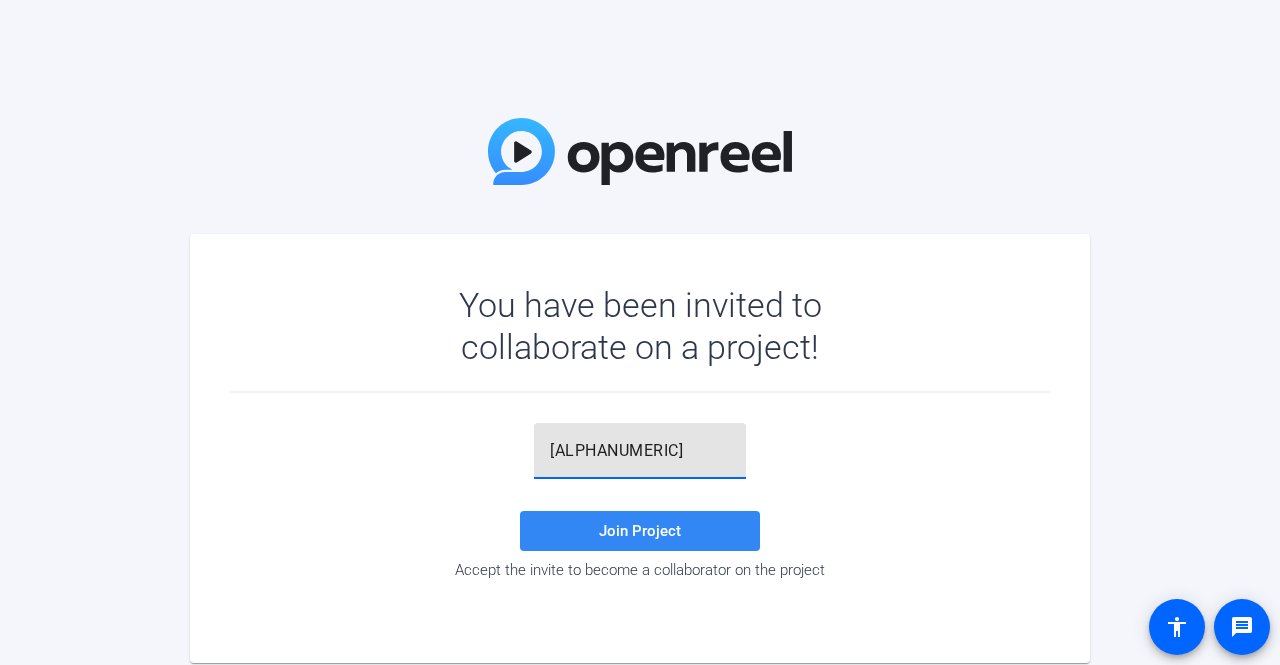 type on "[ALPHANUMERIC]" 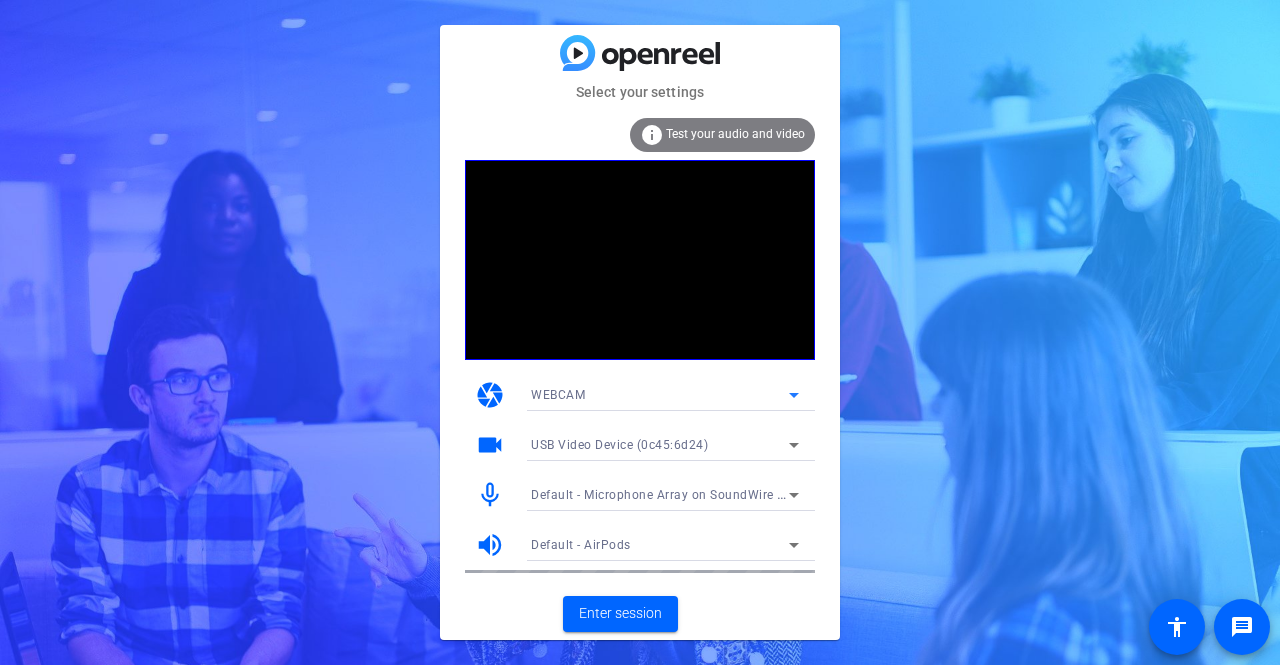 click 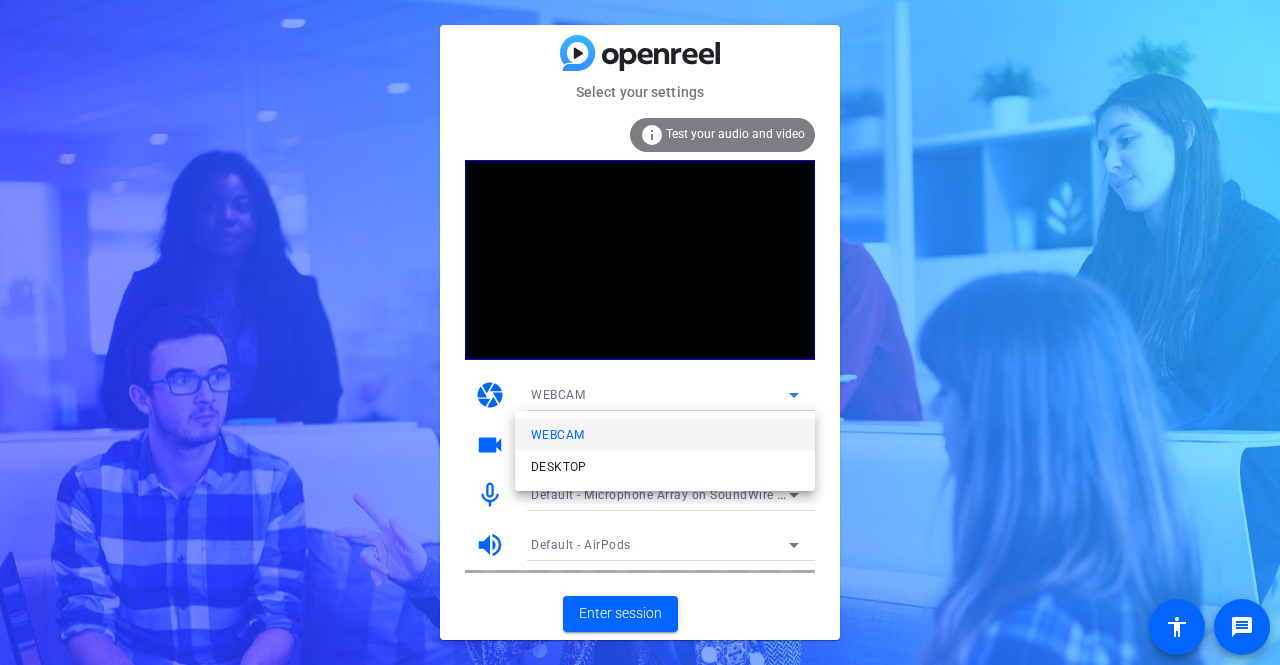 click at bounding box center [640, 332] 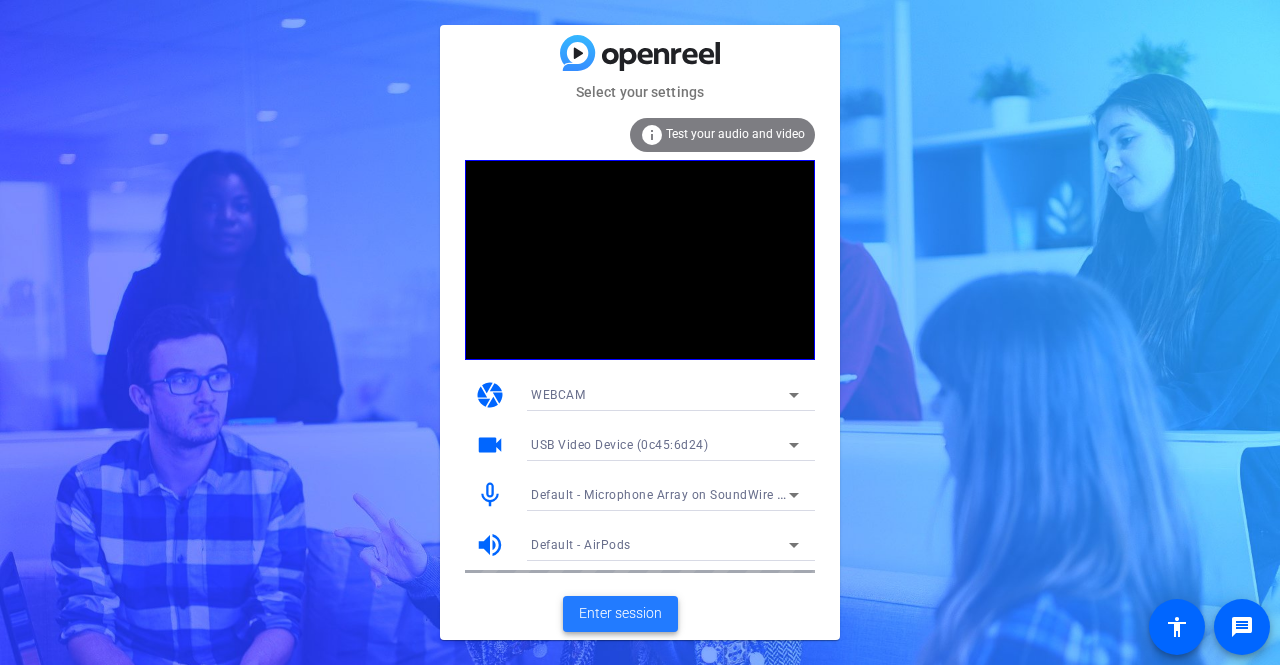 click on "Enter session" 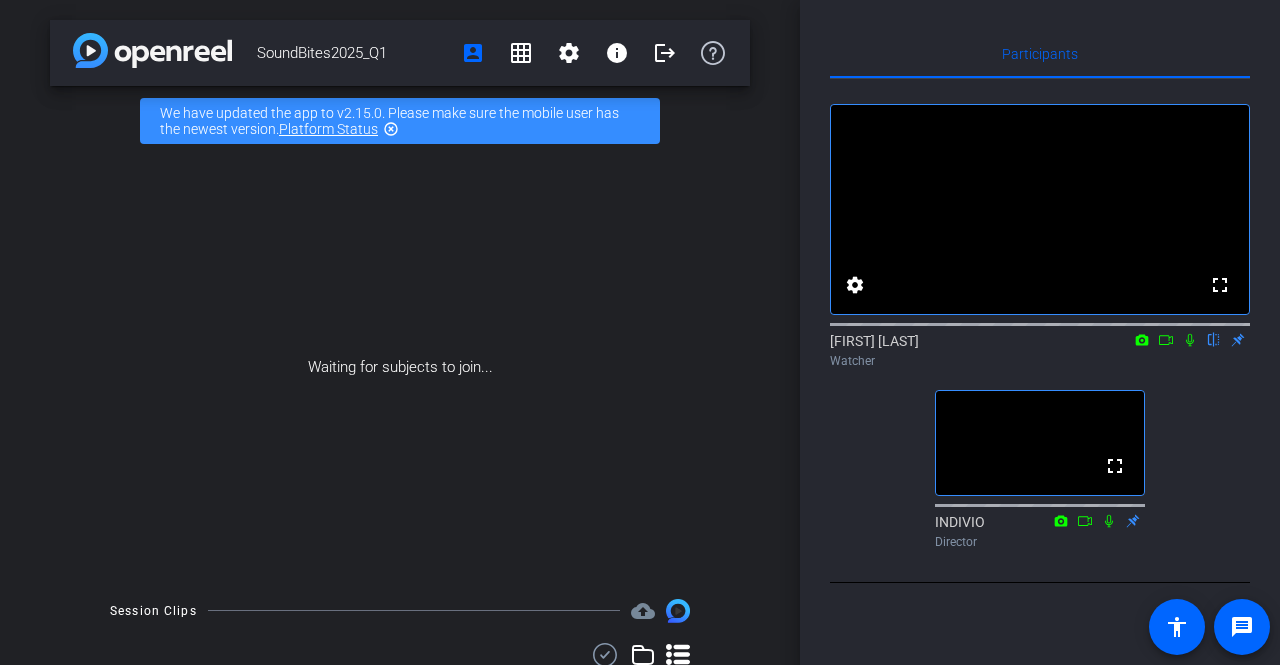 click 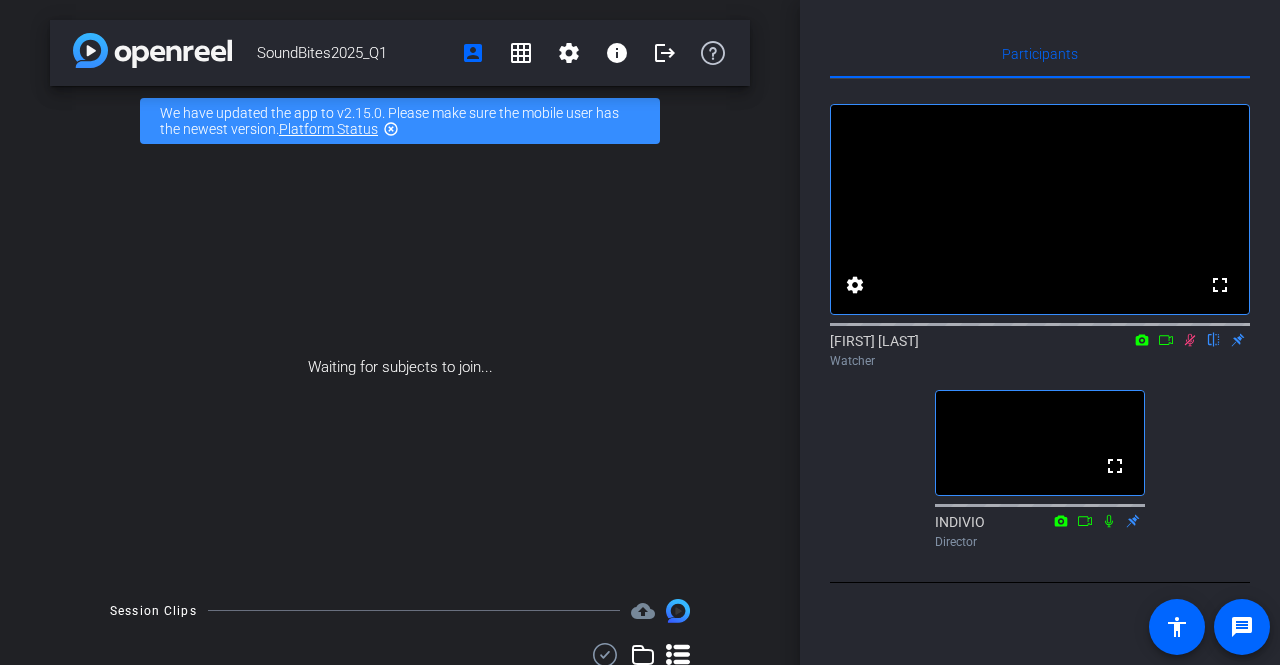 click 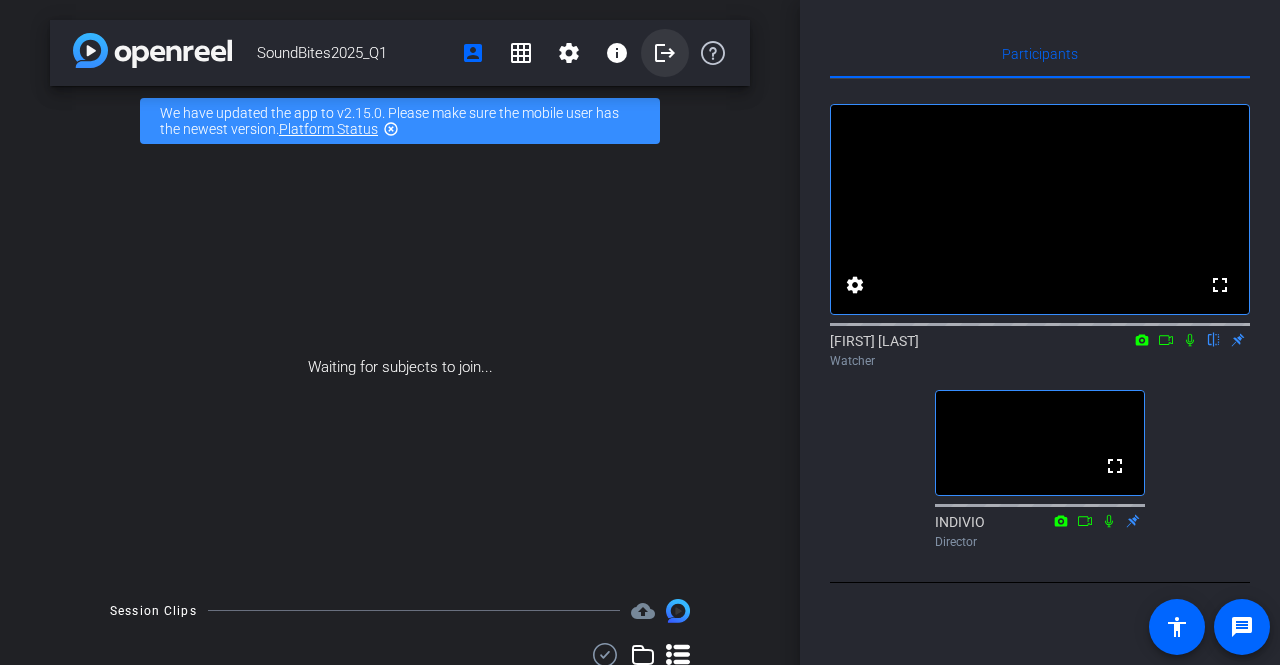 click on "logout" at bounding box center (665, 53) 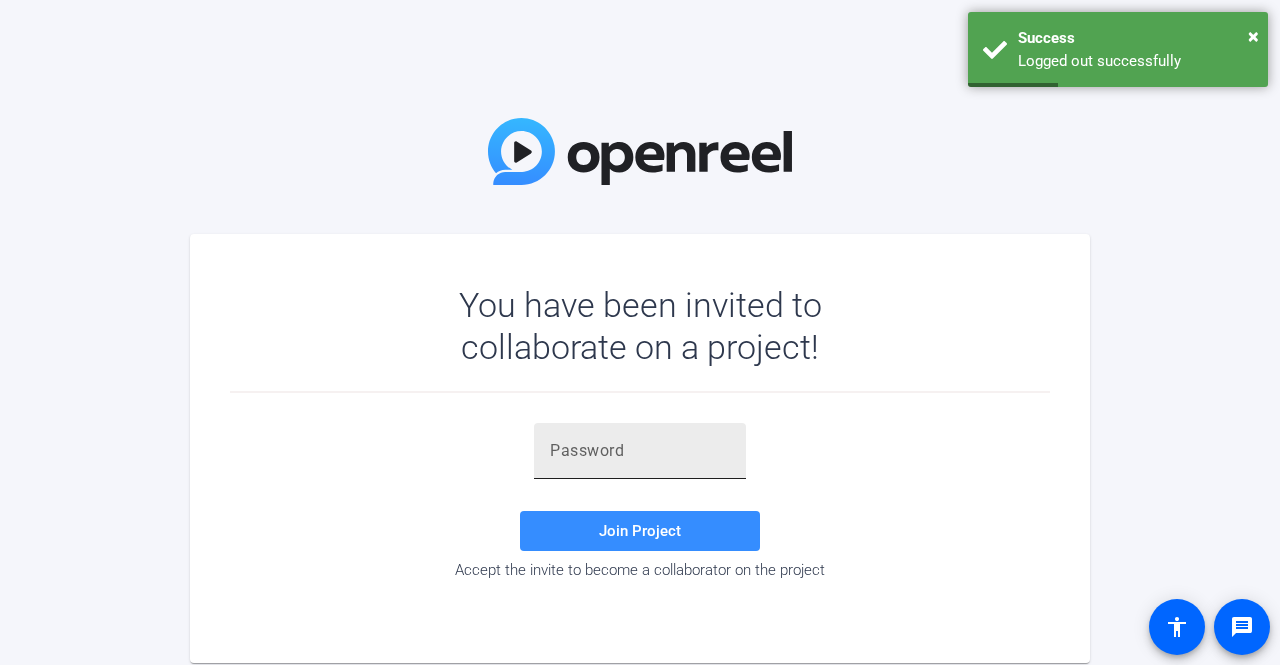 click at bounding box center (640, 451) 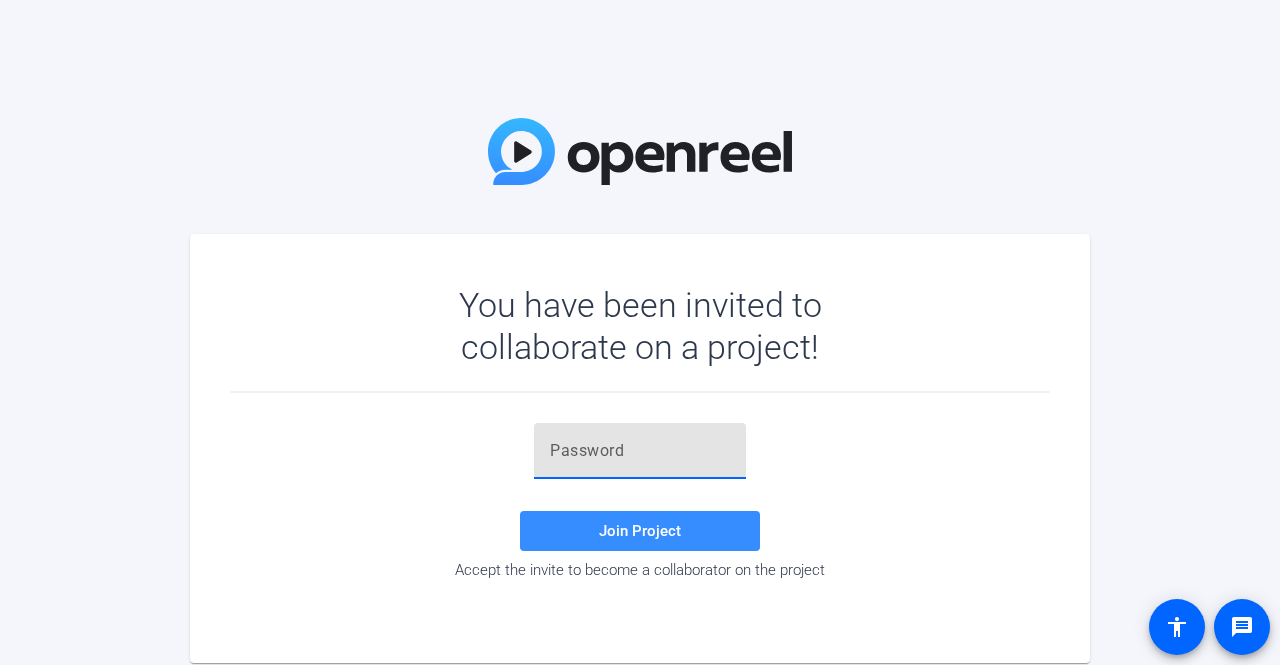 paste on "[ALPHANUMERIC]" 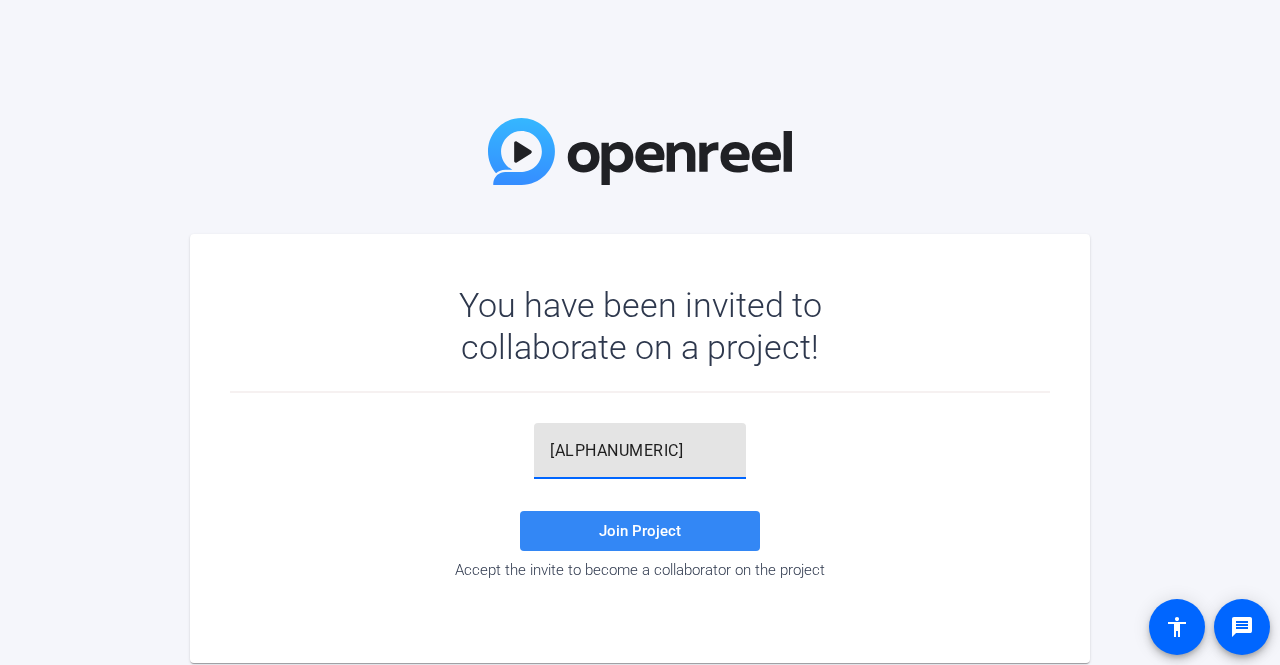 type on "[ALPHANUMERIC]" 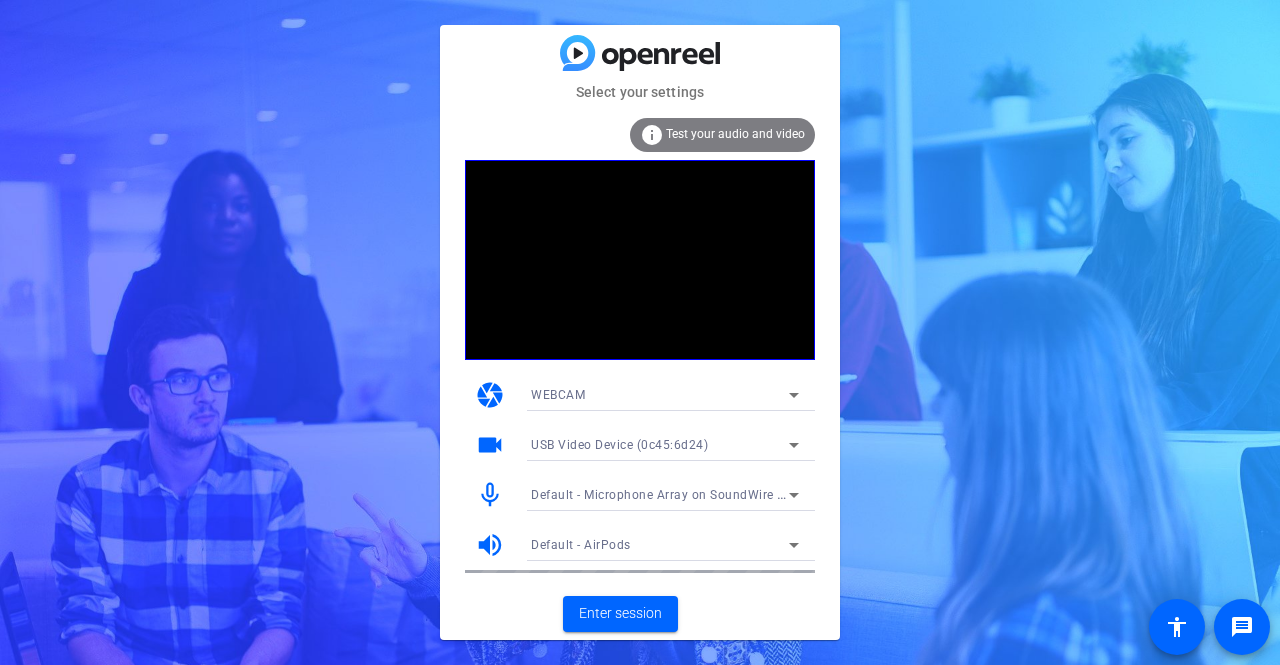 click 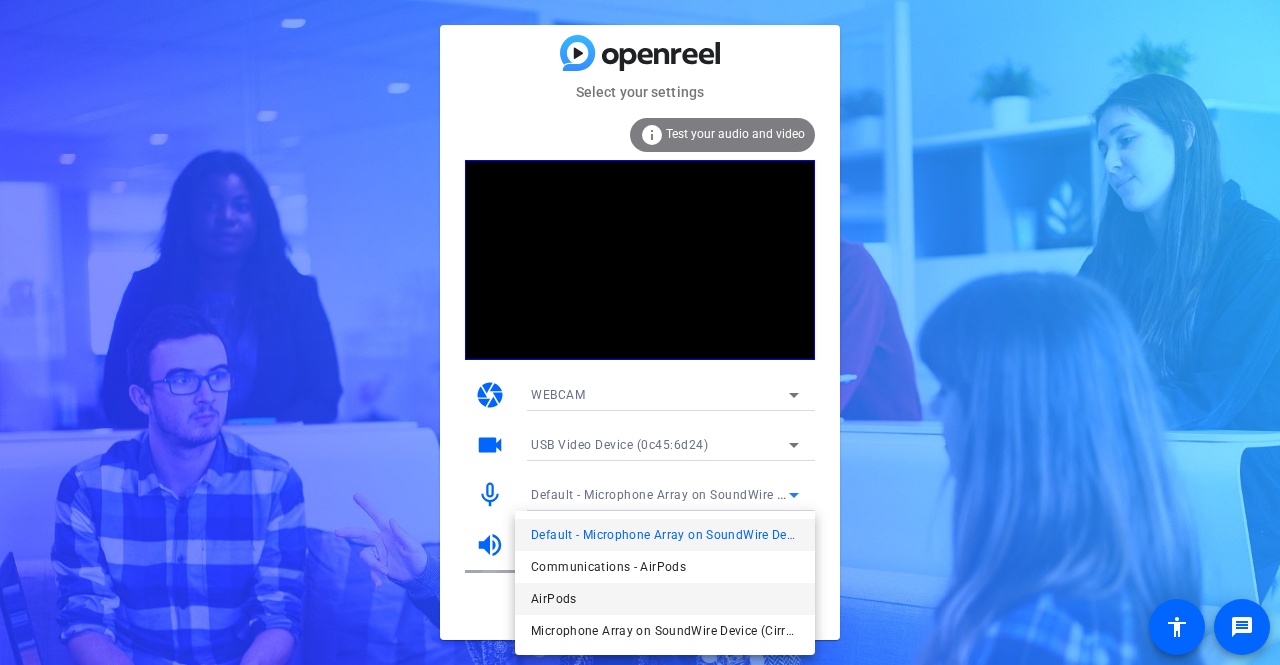 click on "AirPods" at bounding box center (665, 599) 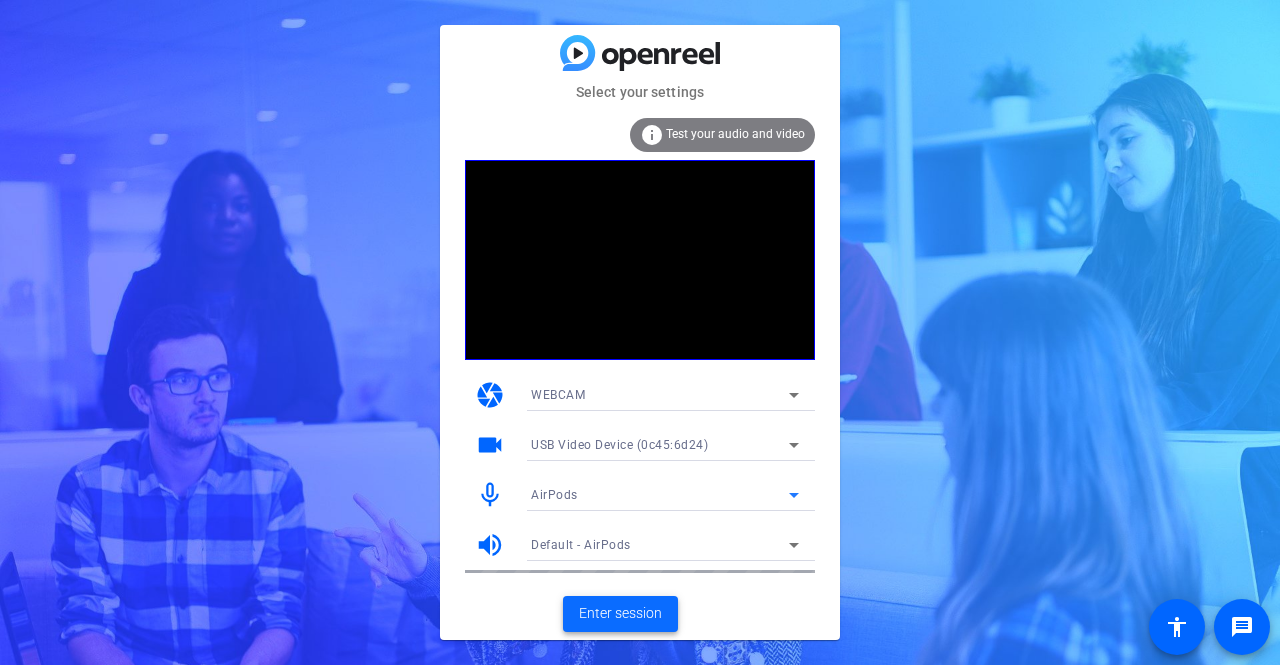 click on "Enter session" 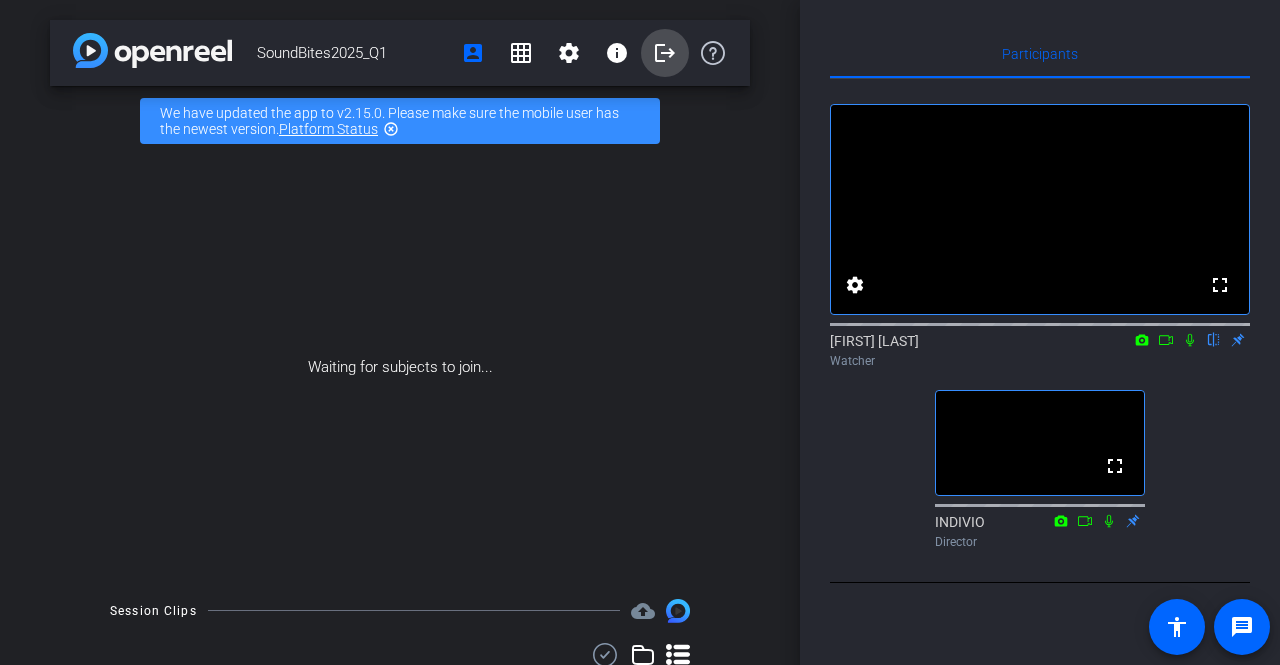 click on "logout" at bounding box center [665, 53] 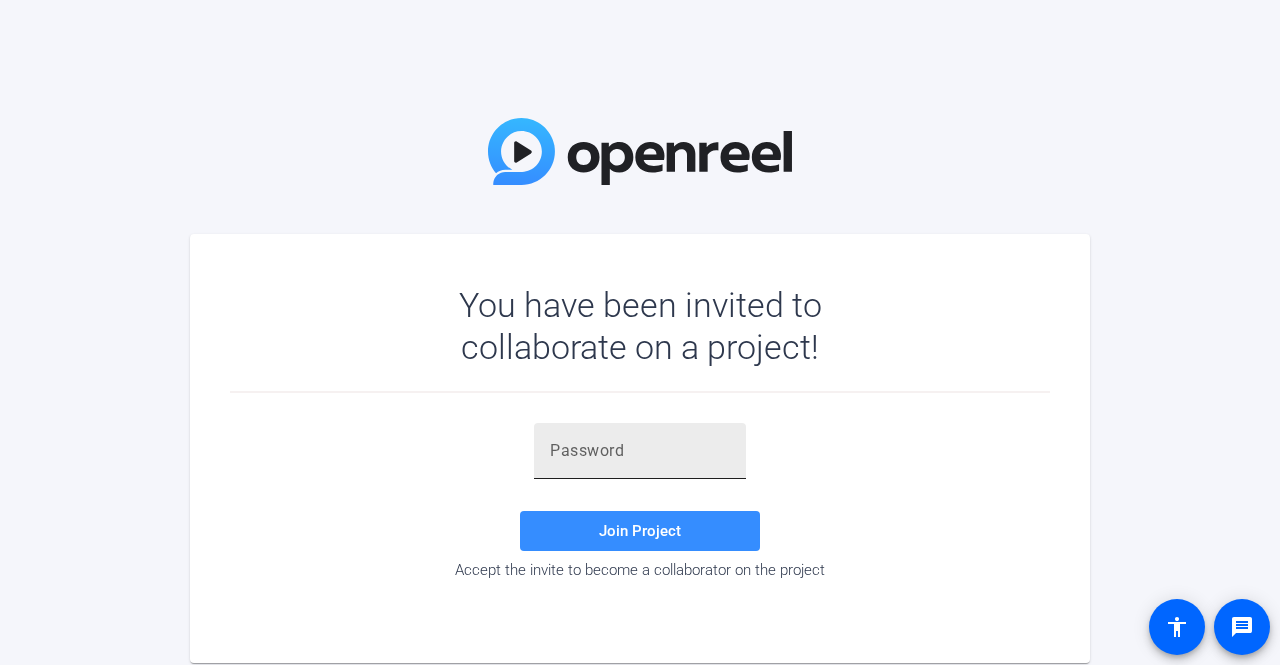 click at bounding box center (640, 451) 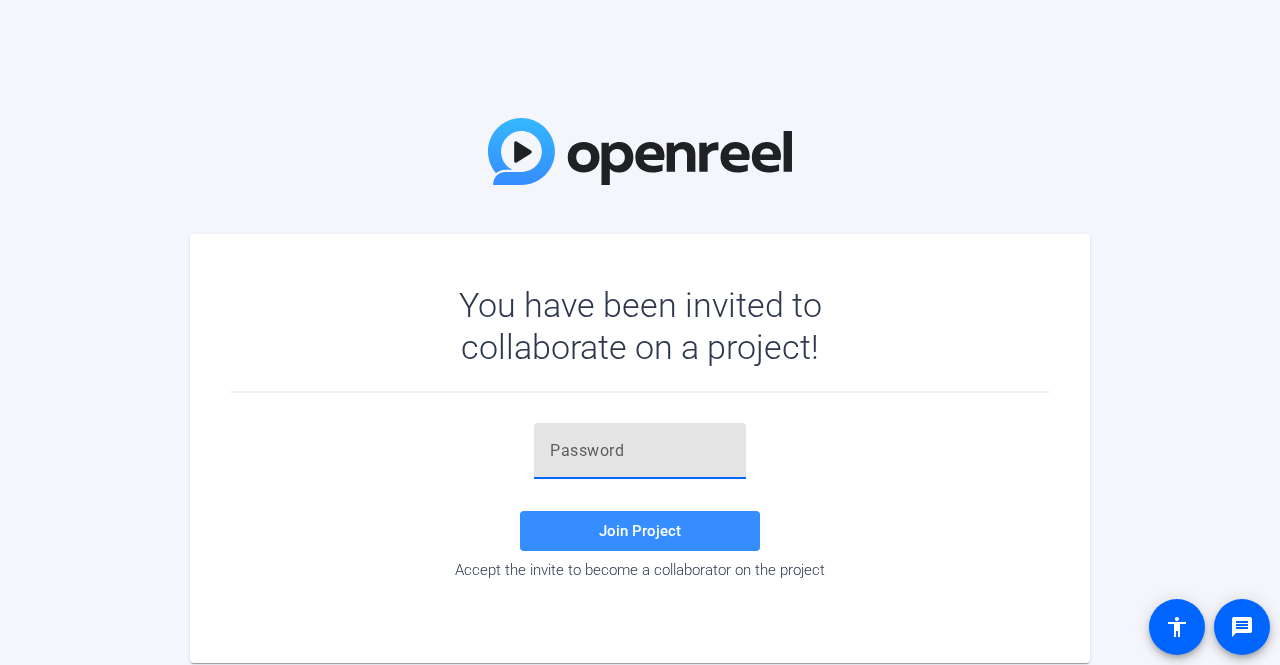 paste on "[ALPHANUMERIC]" 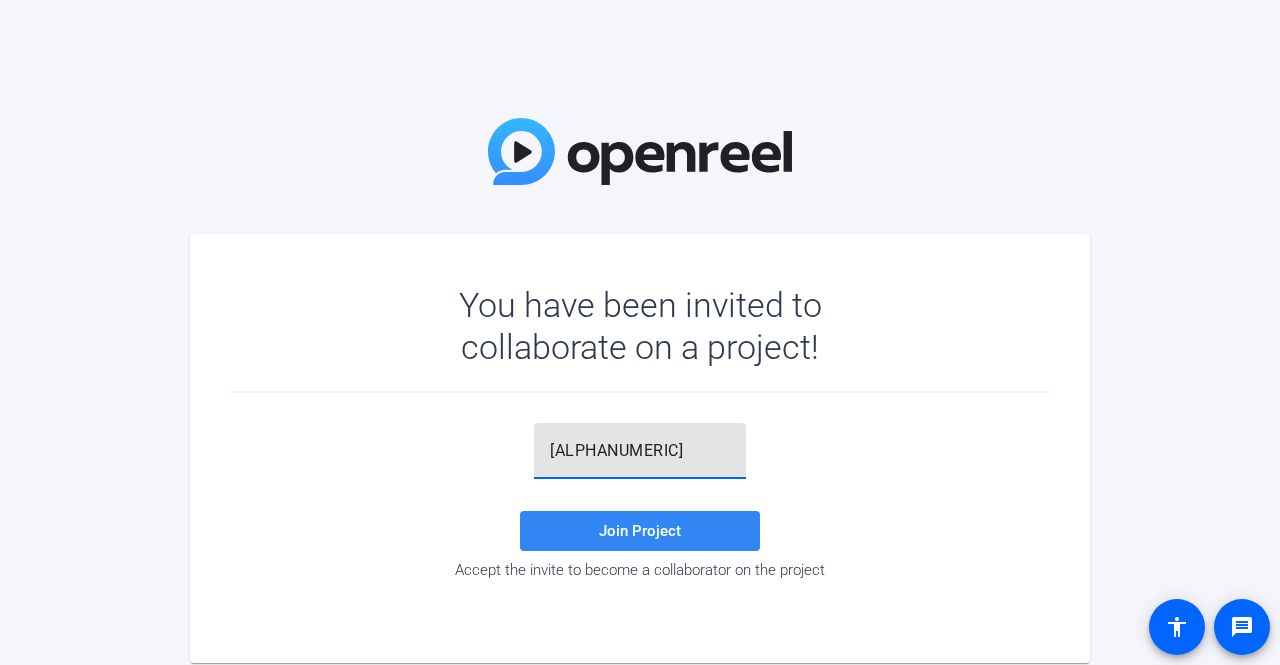 type on "[ALPHANUMERIC]" 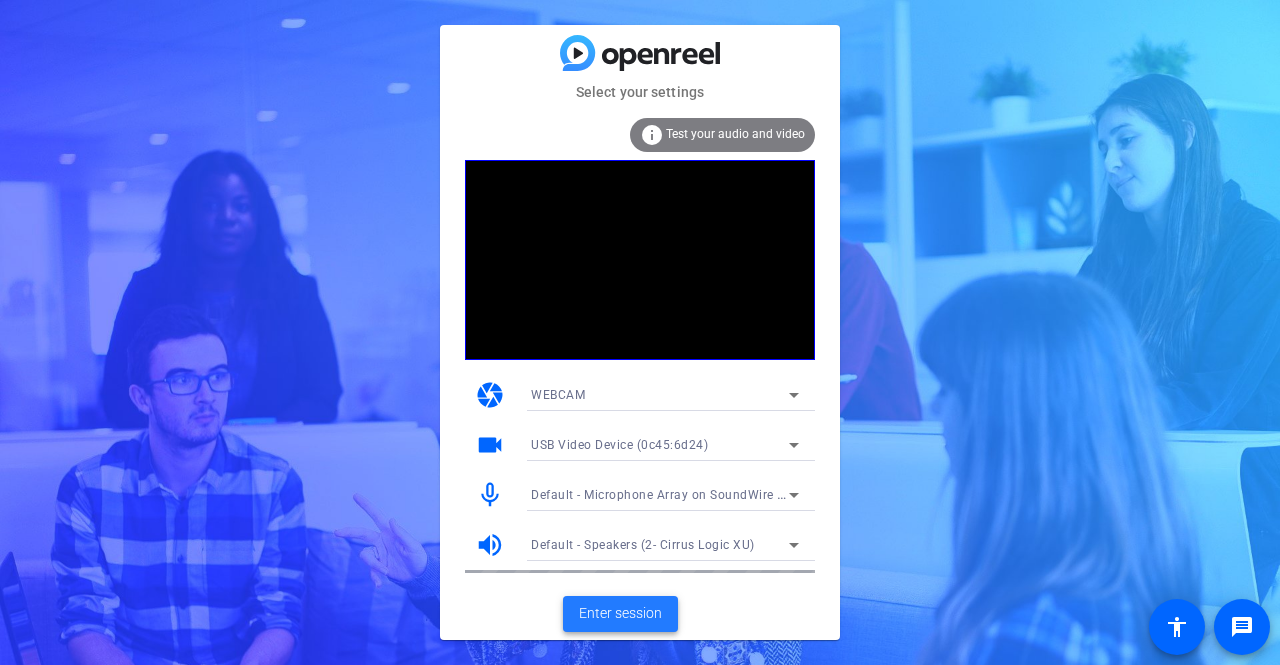 click on "Enter session" 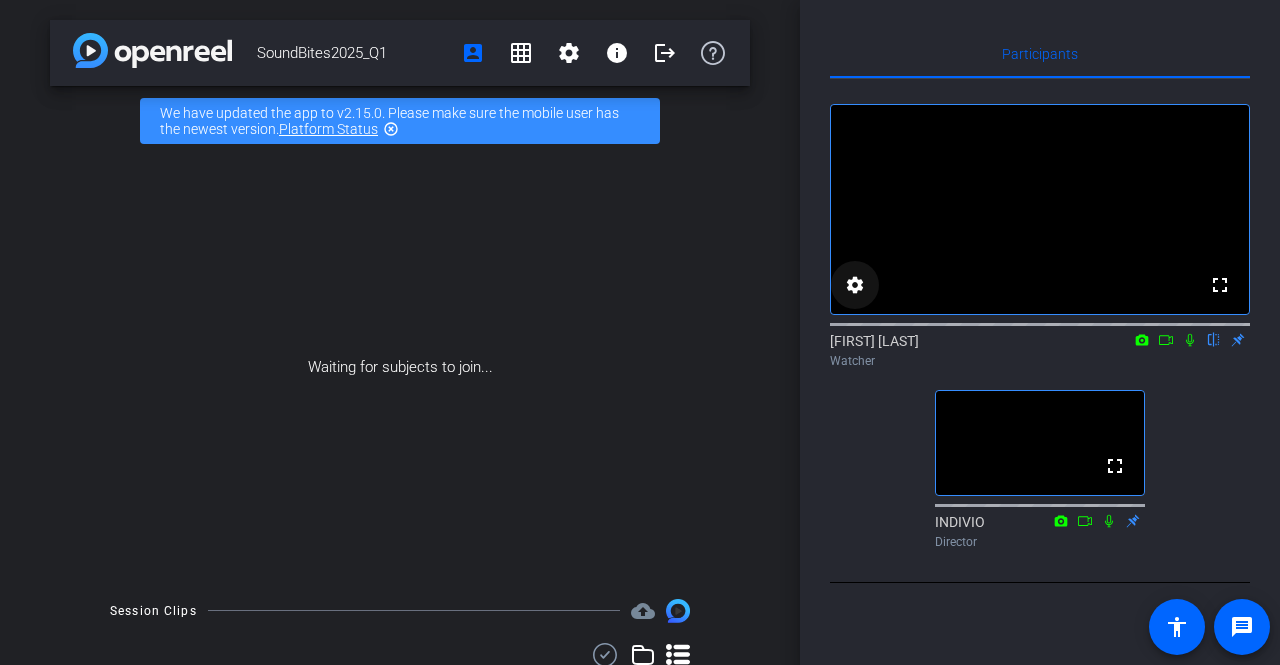 click 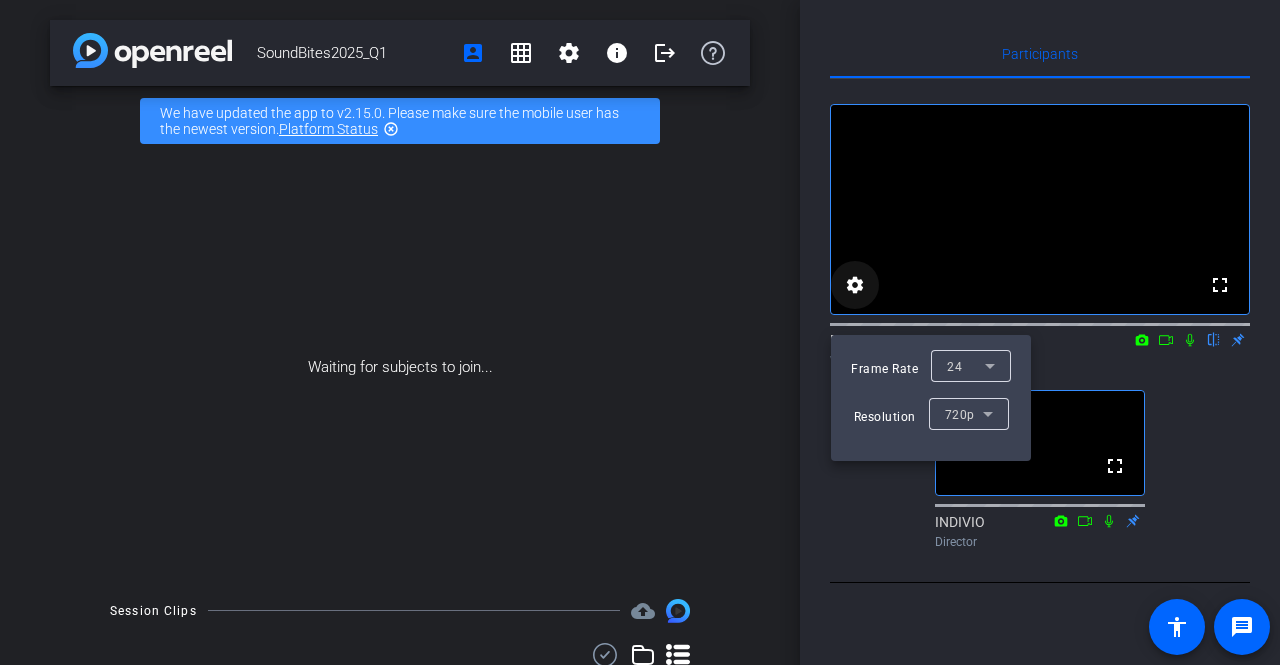 click at bounding box center [640, 332] 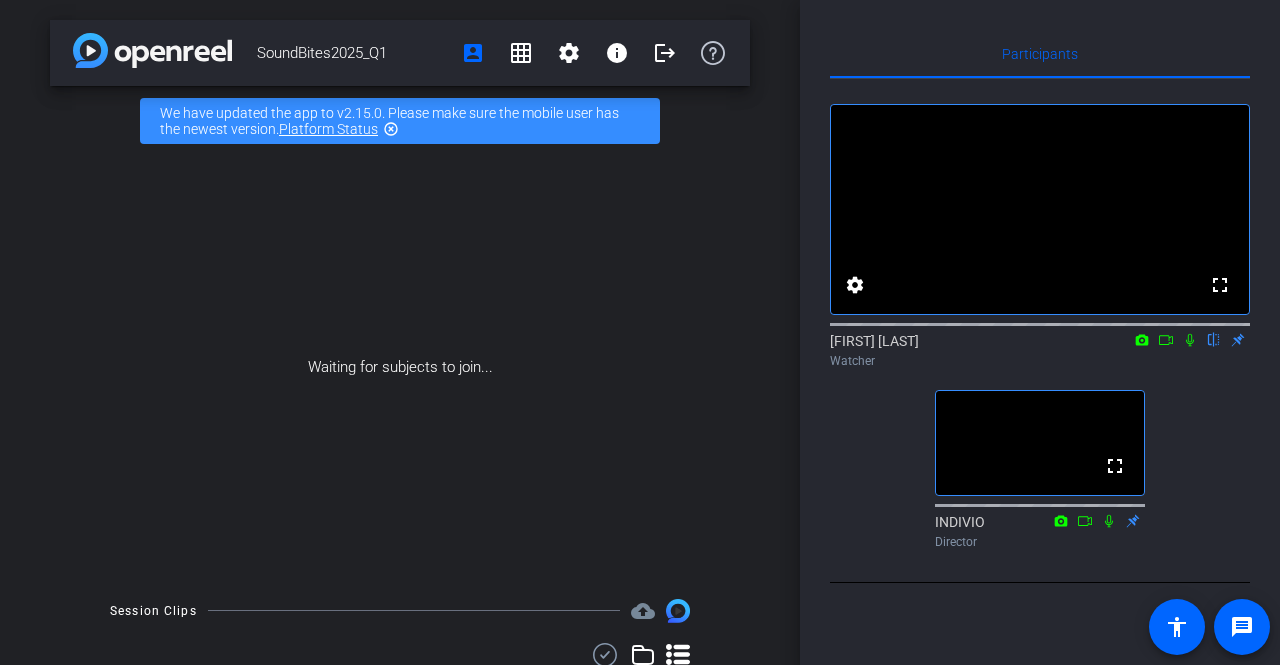 type 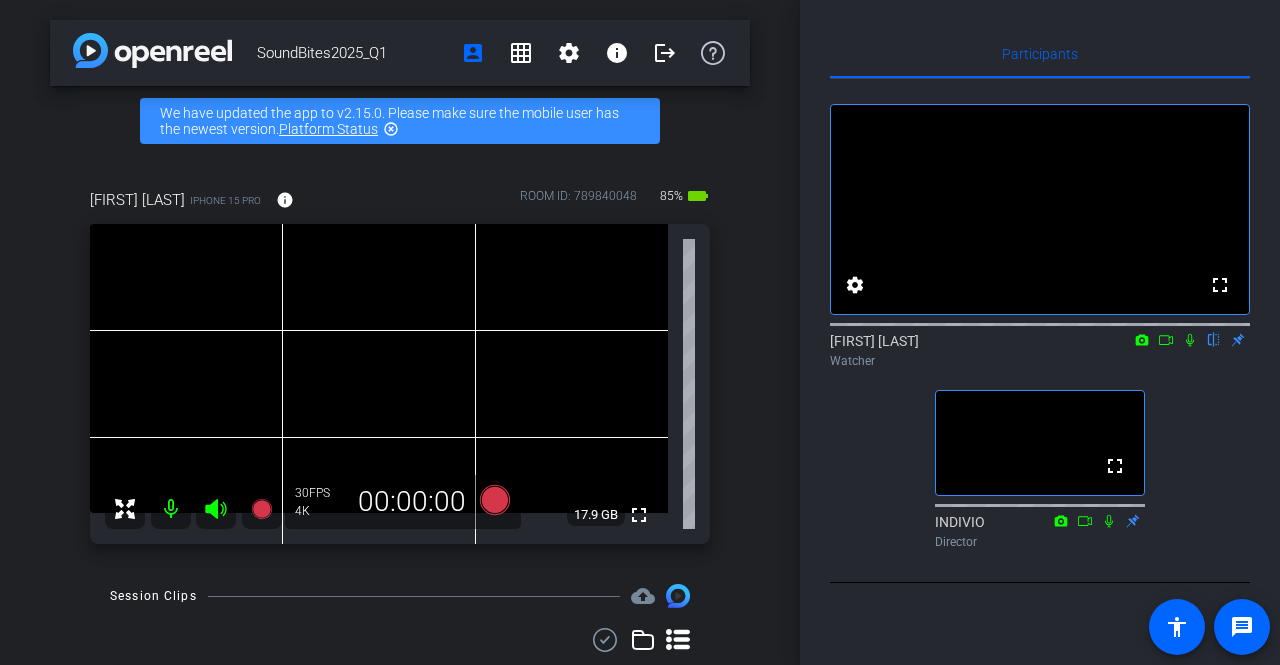 click 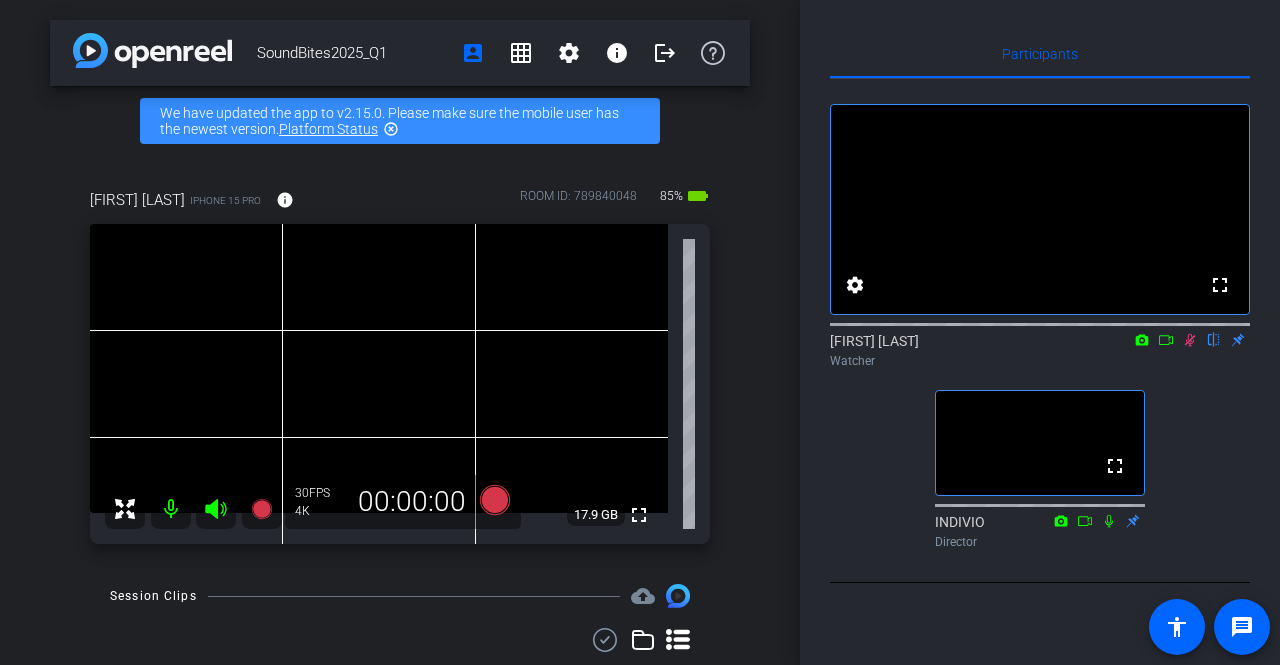 click 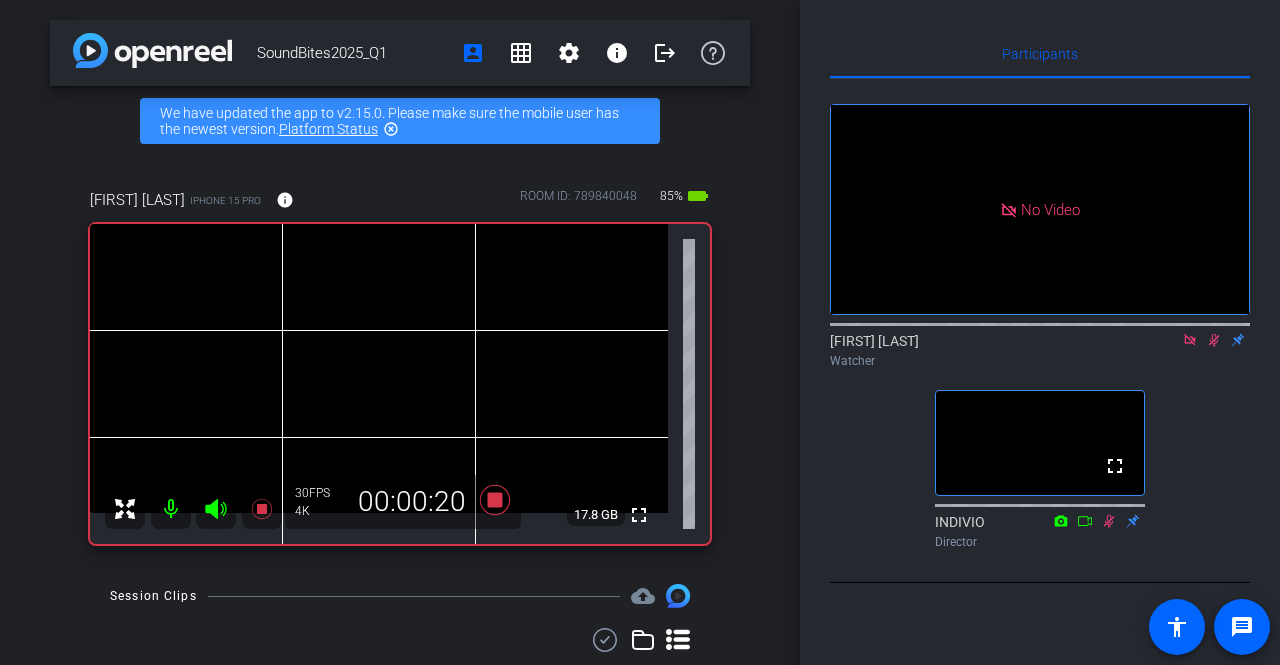 click 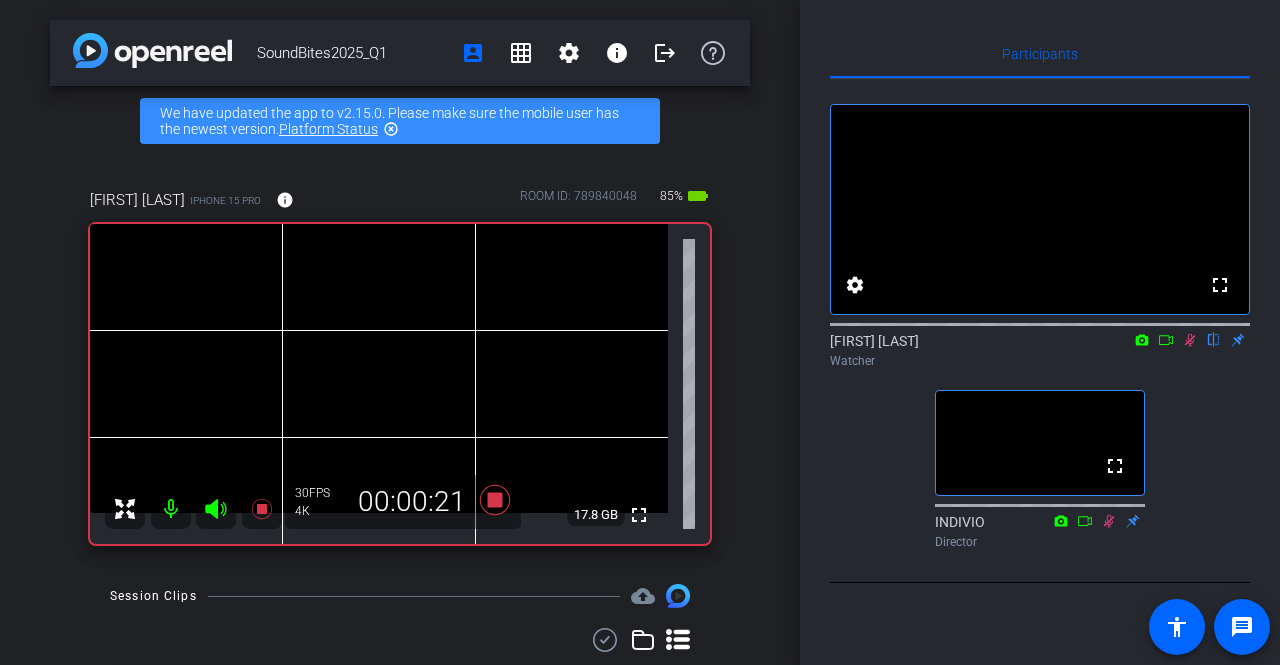 click 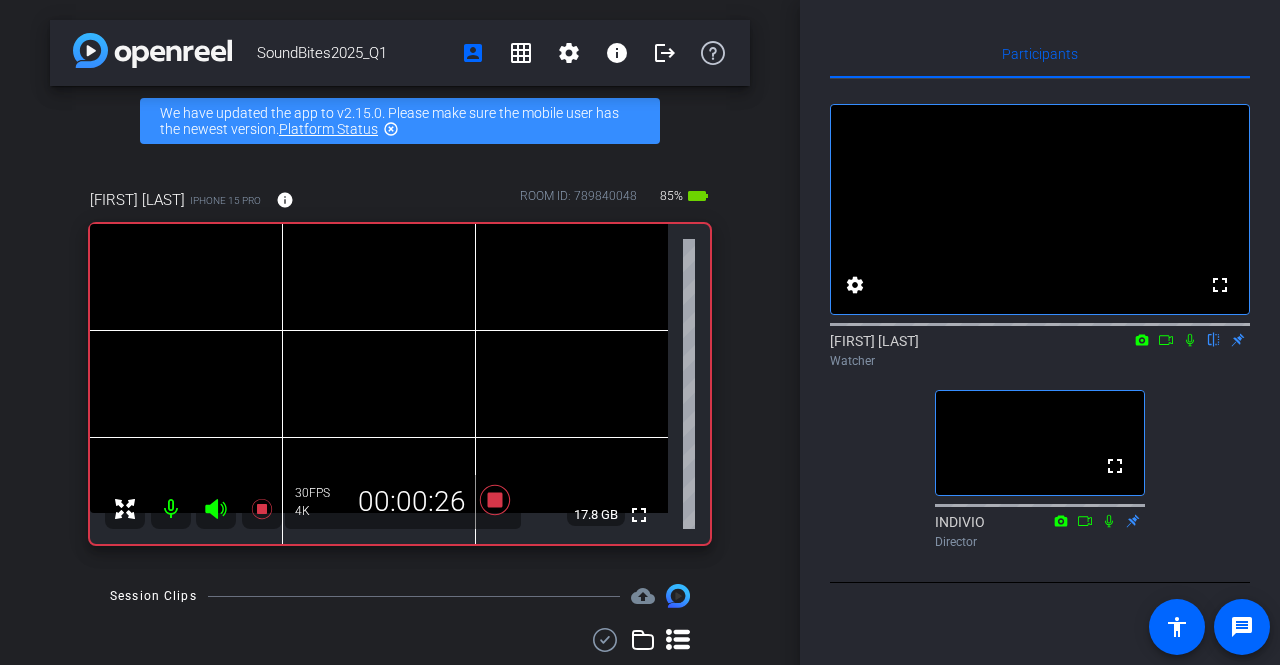 click 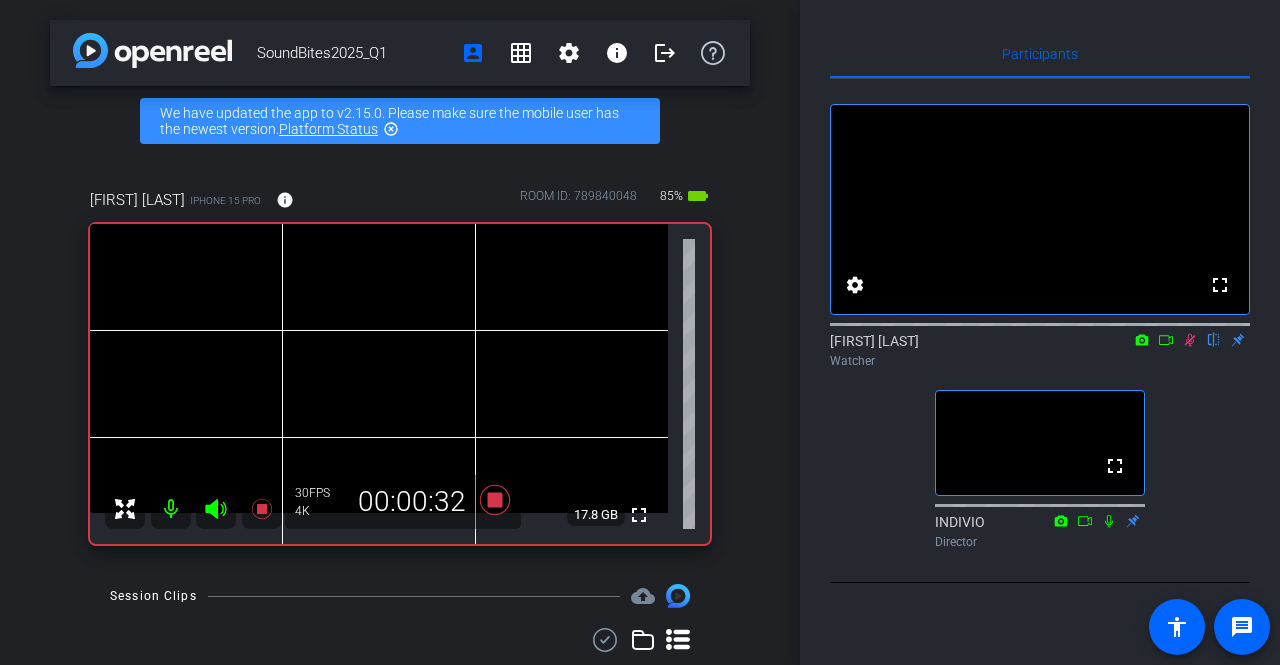 click 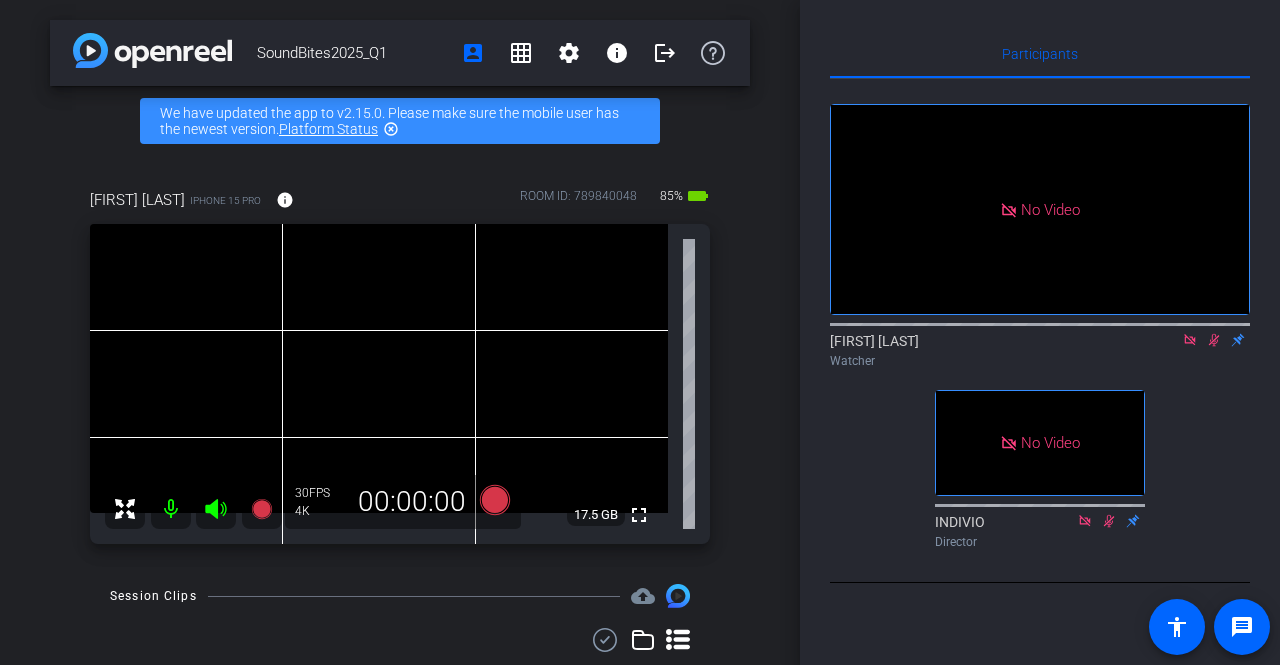click 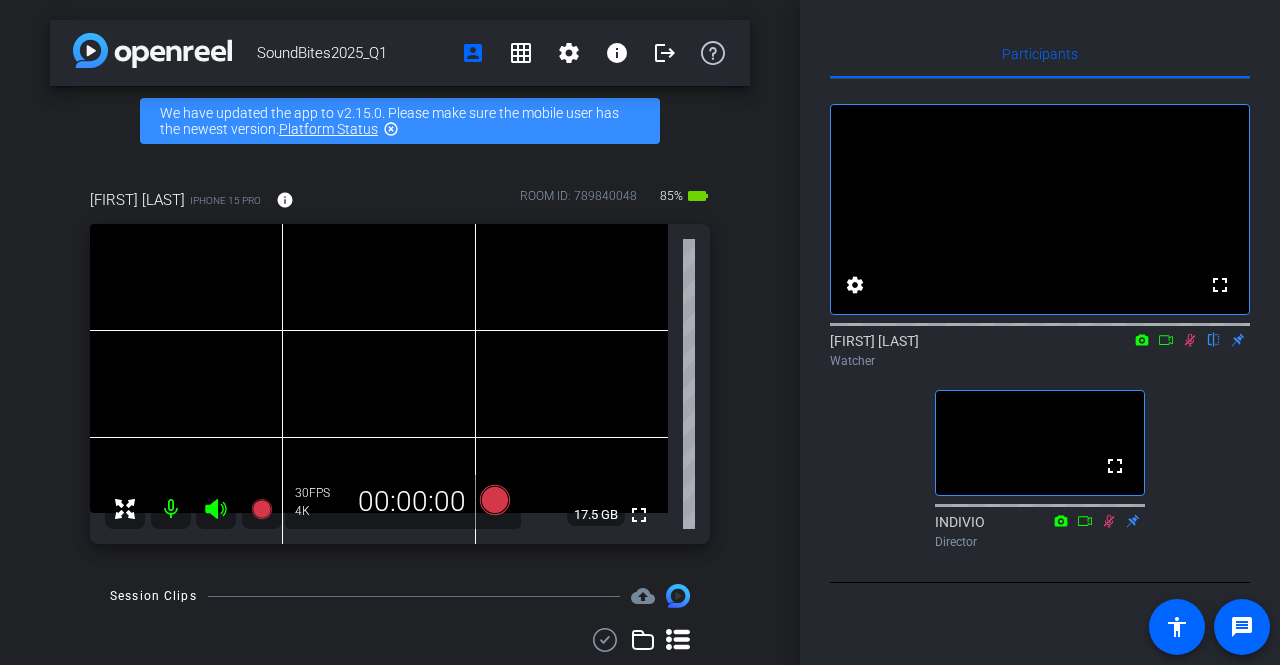 click 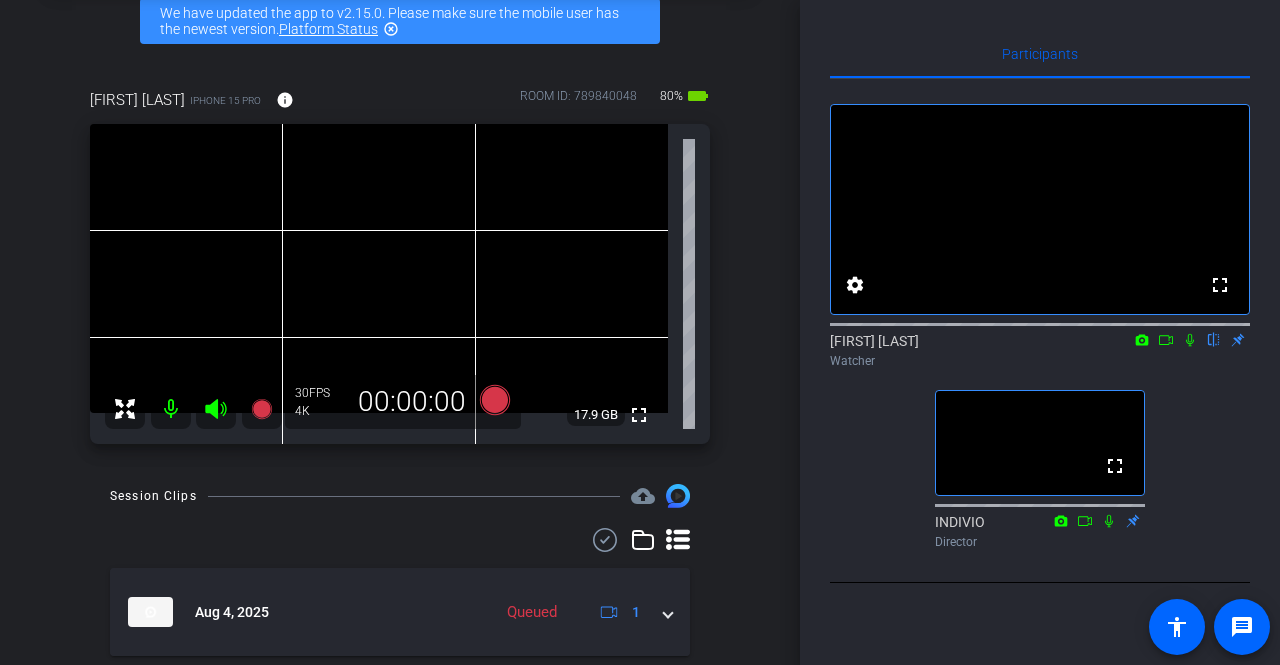 scroll, scrollTop: 0, scrollLeft: 0, axis: both 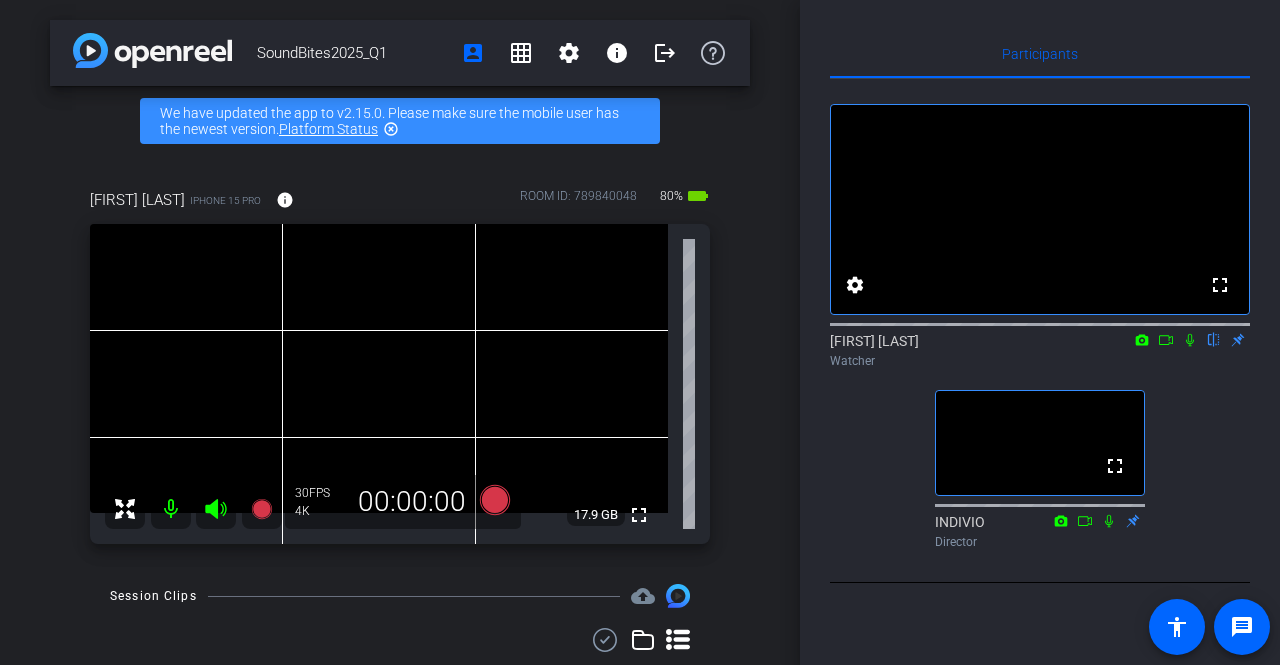 click 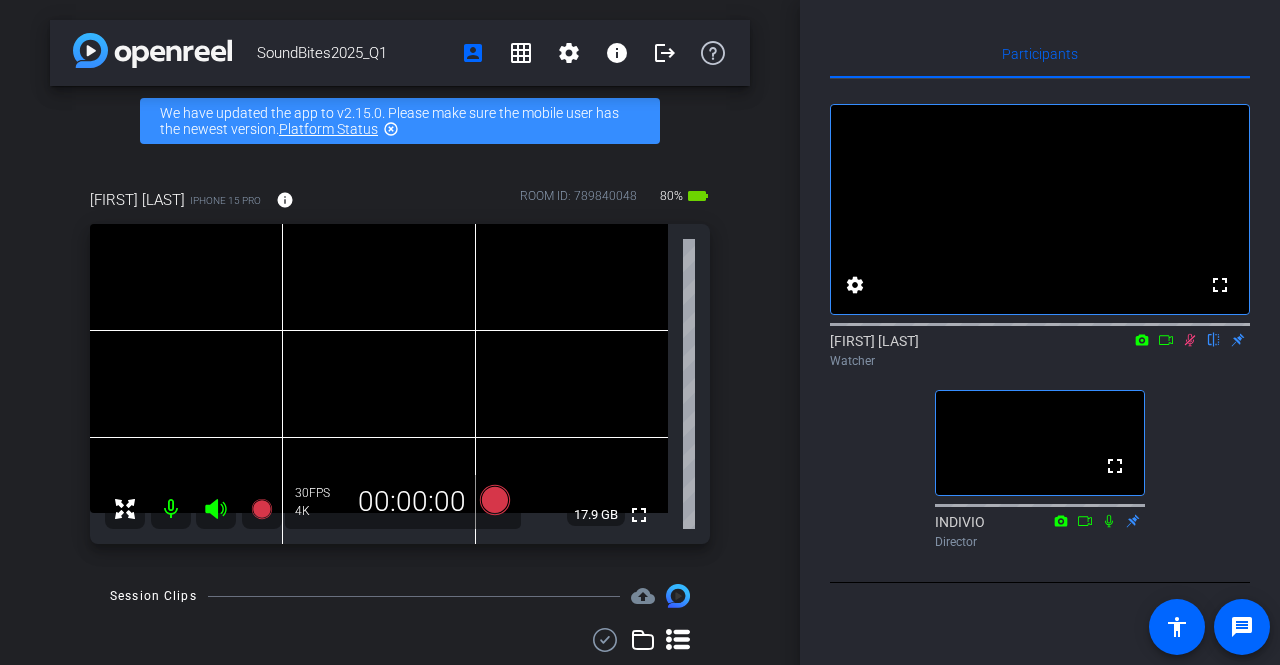 click 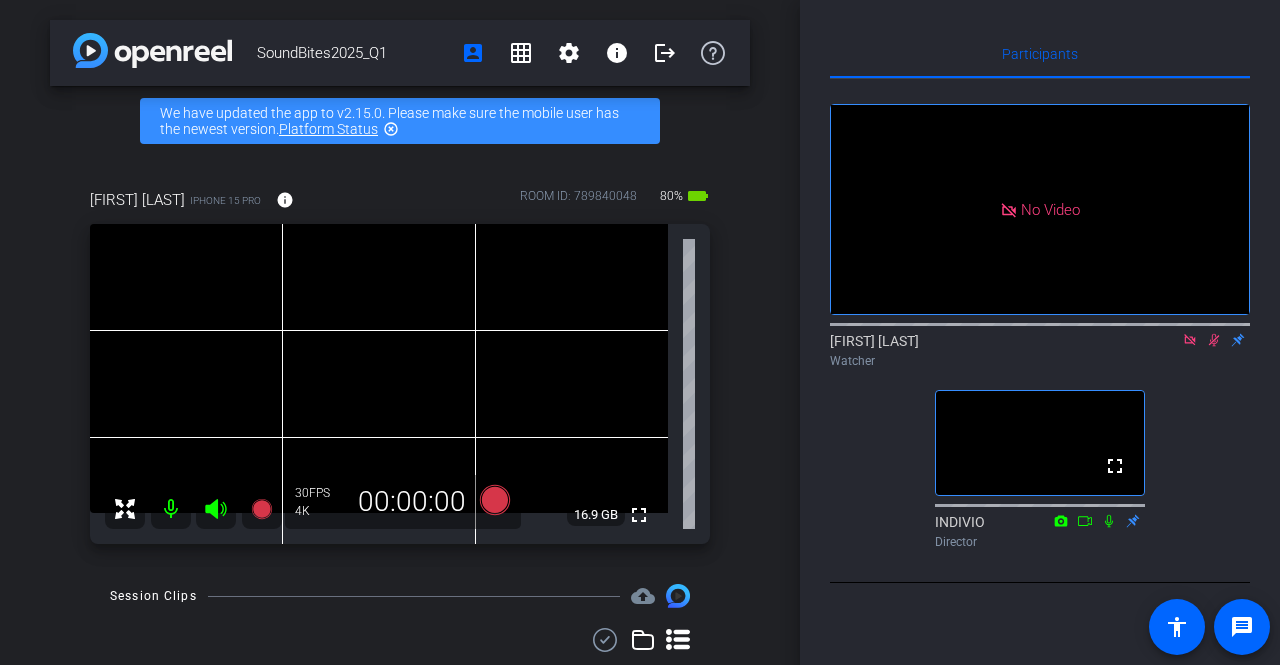click 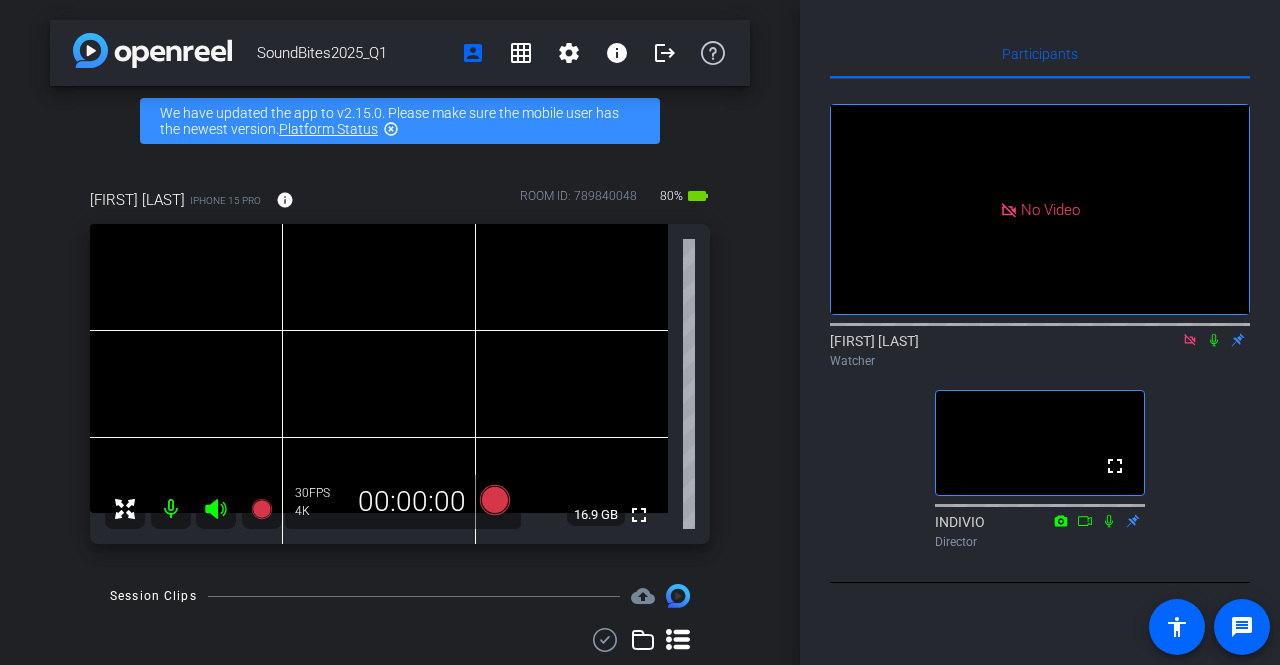 click 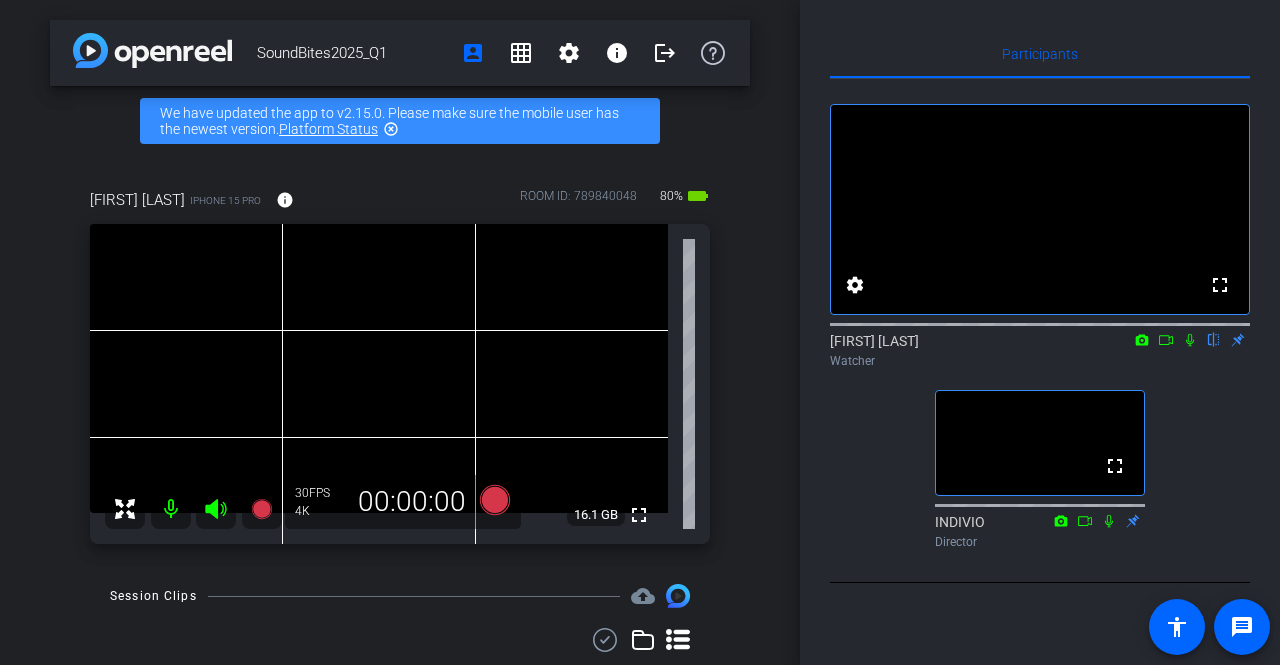 click 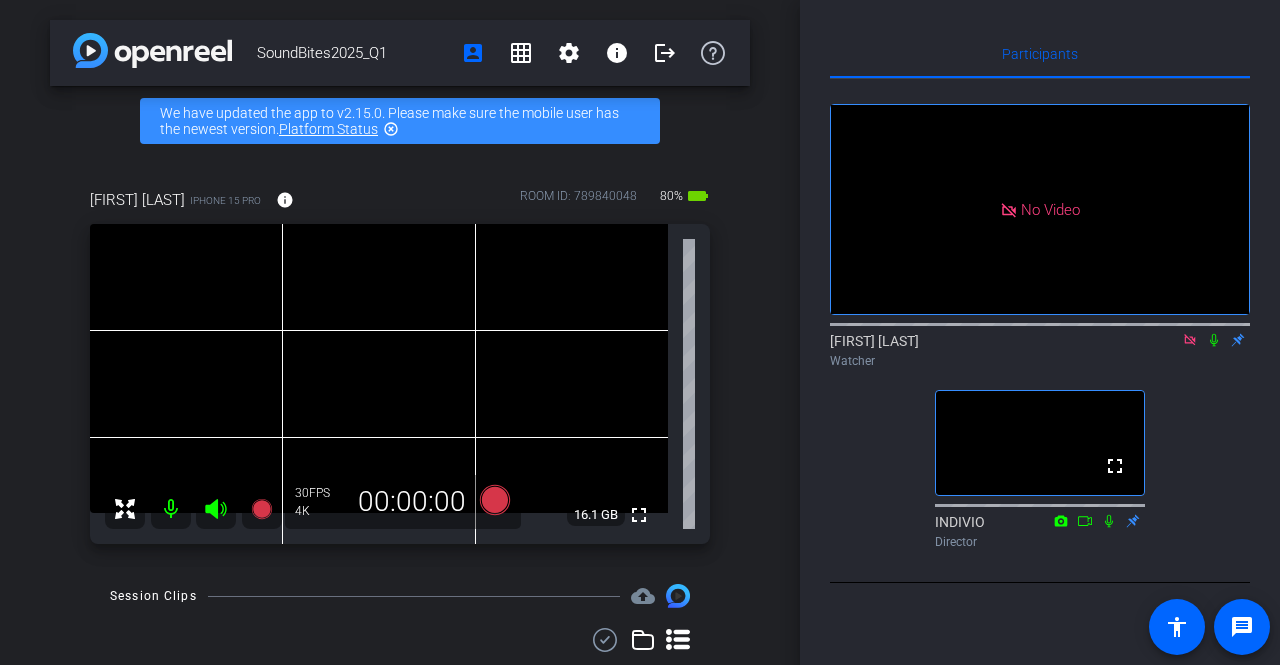 click 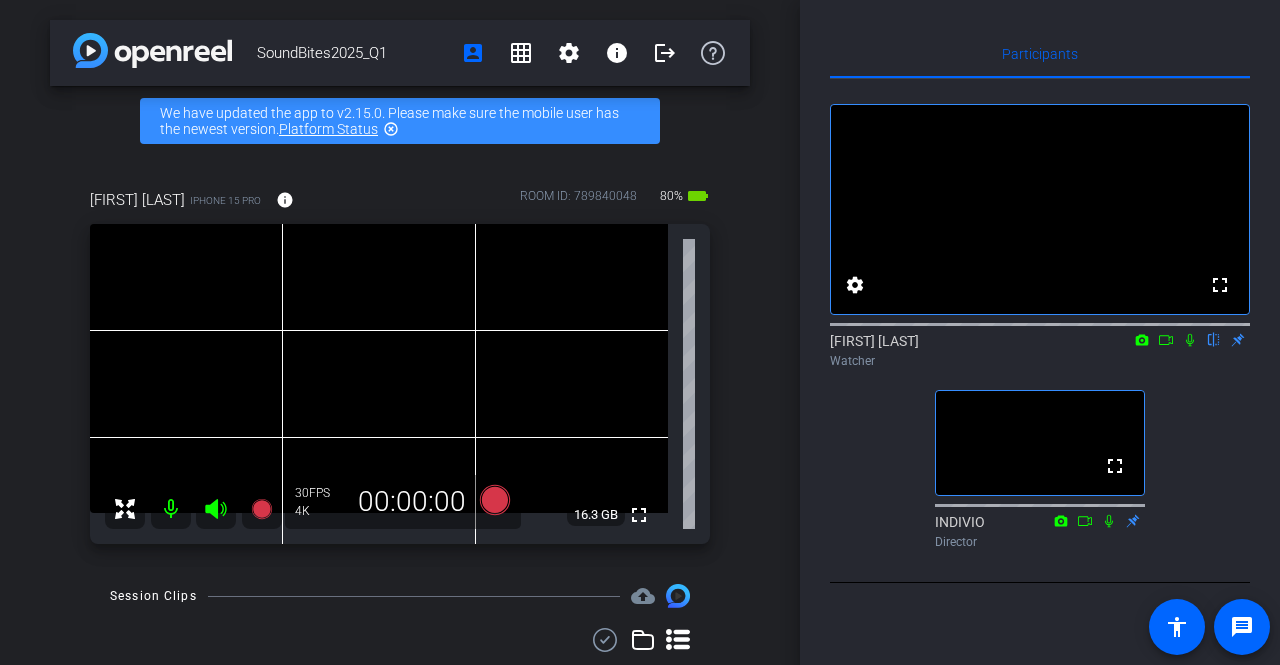 click 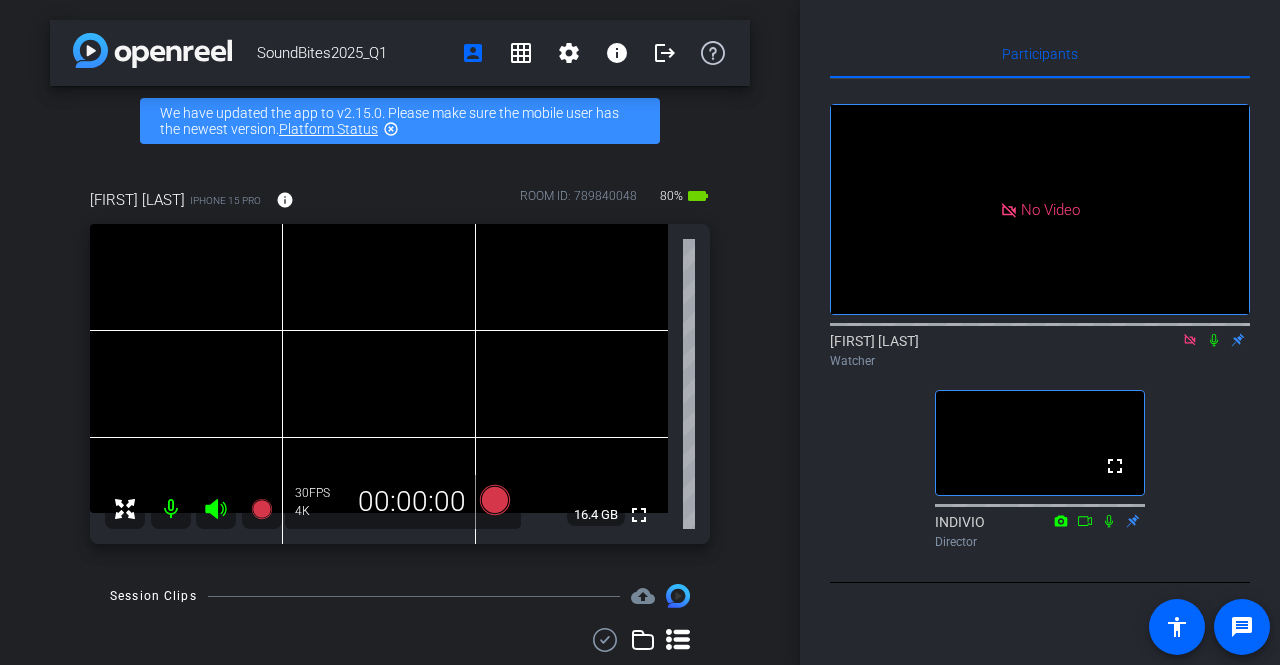 click 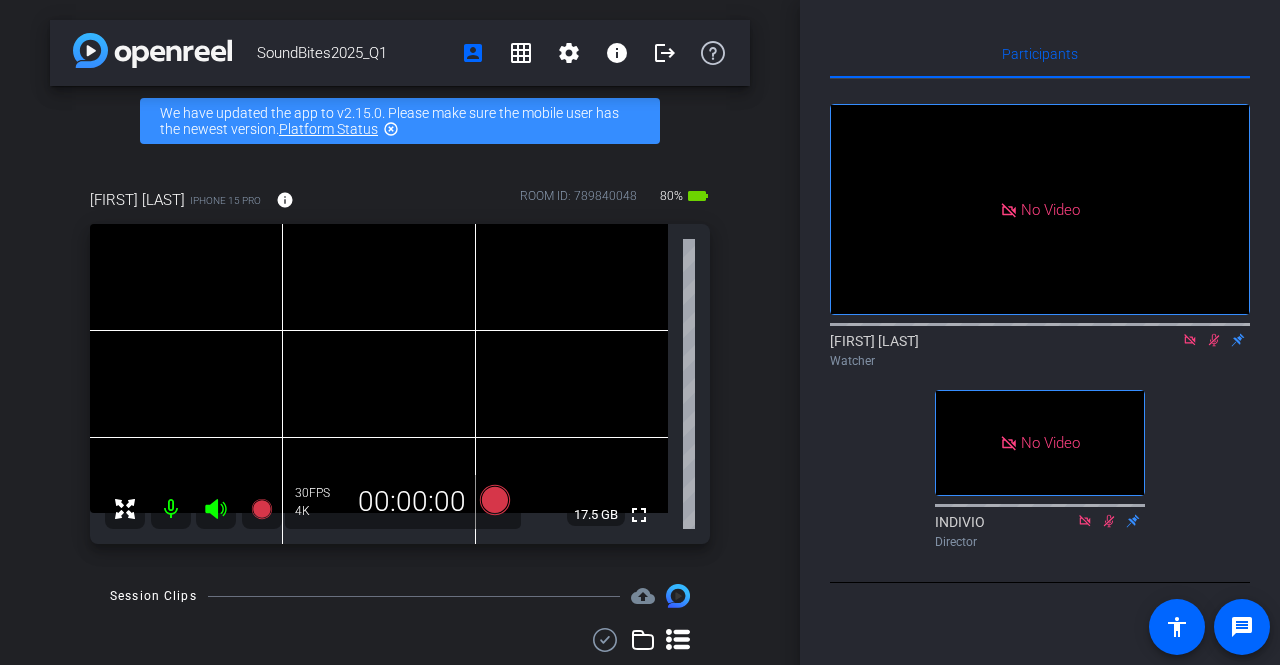 click 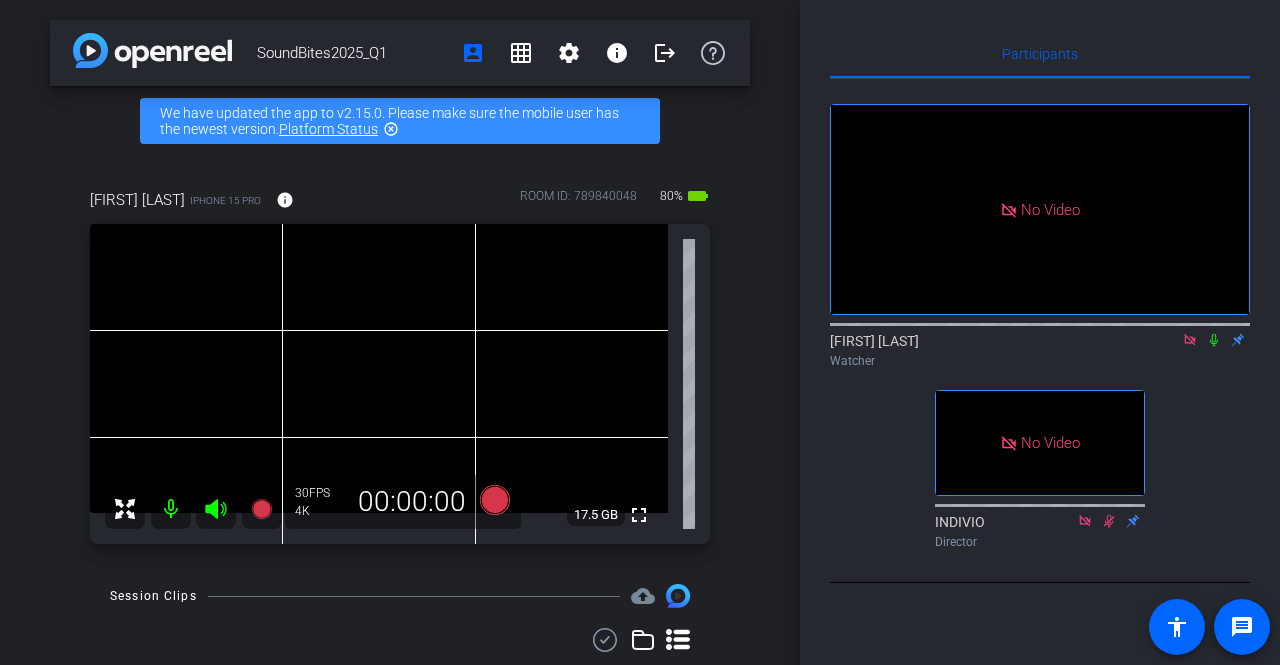 click 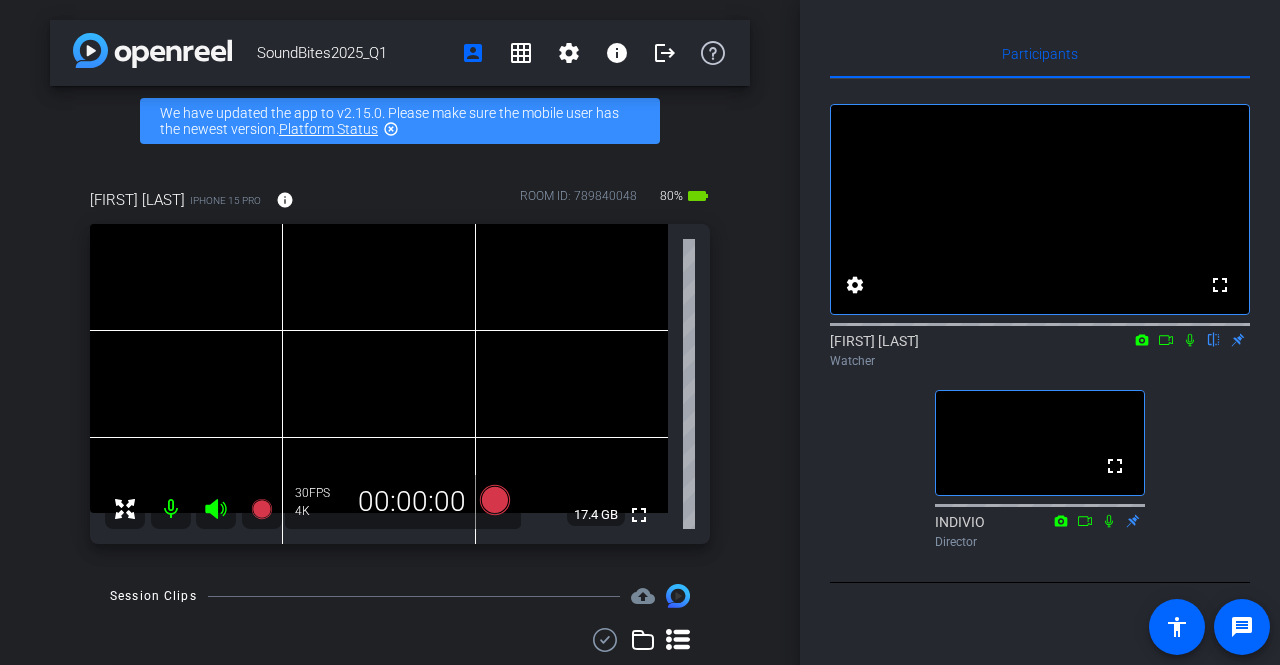 click 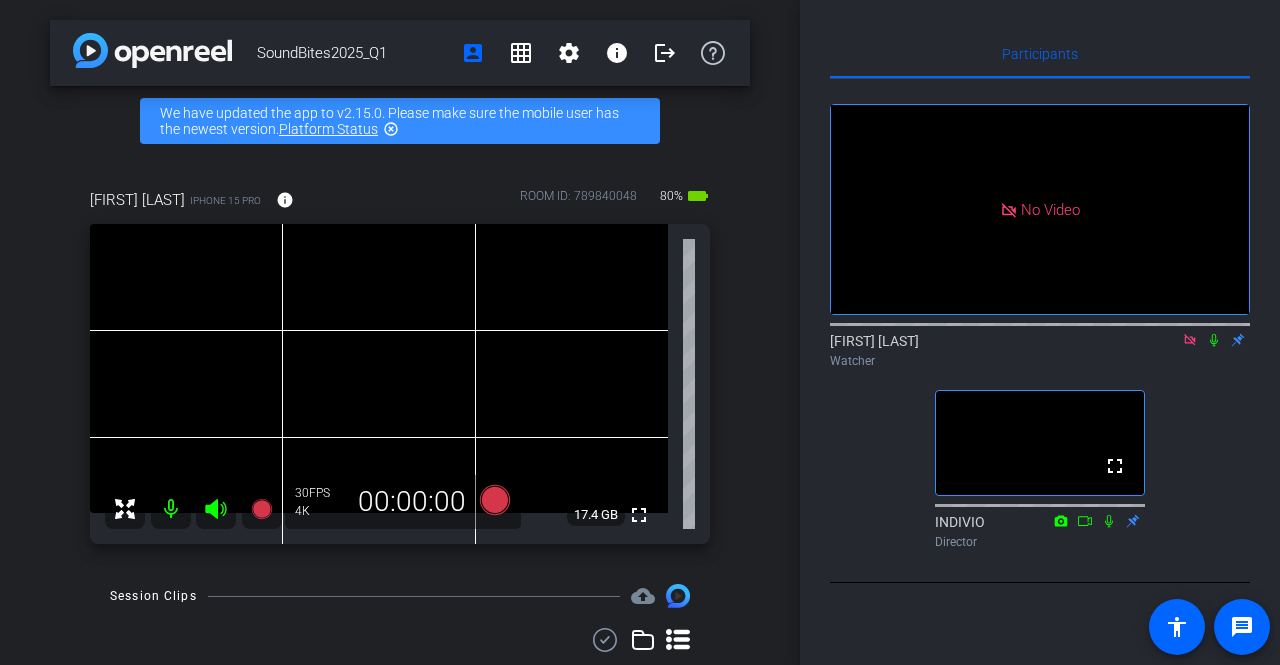 click 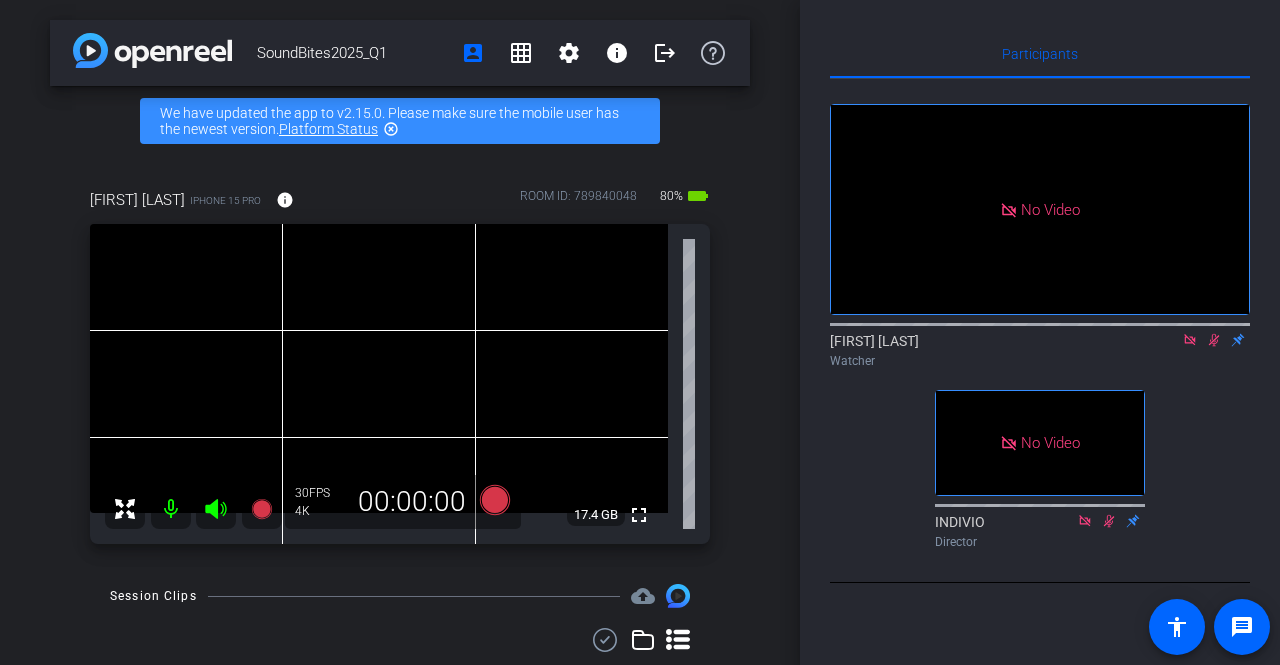 click 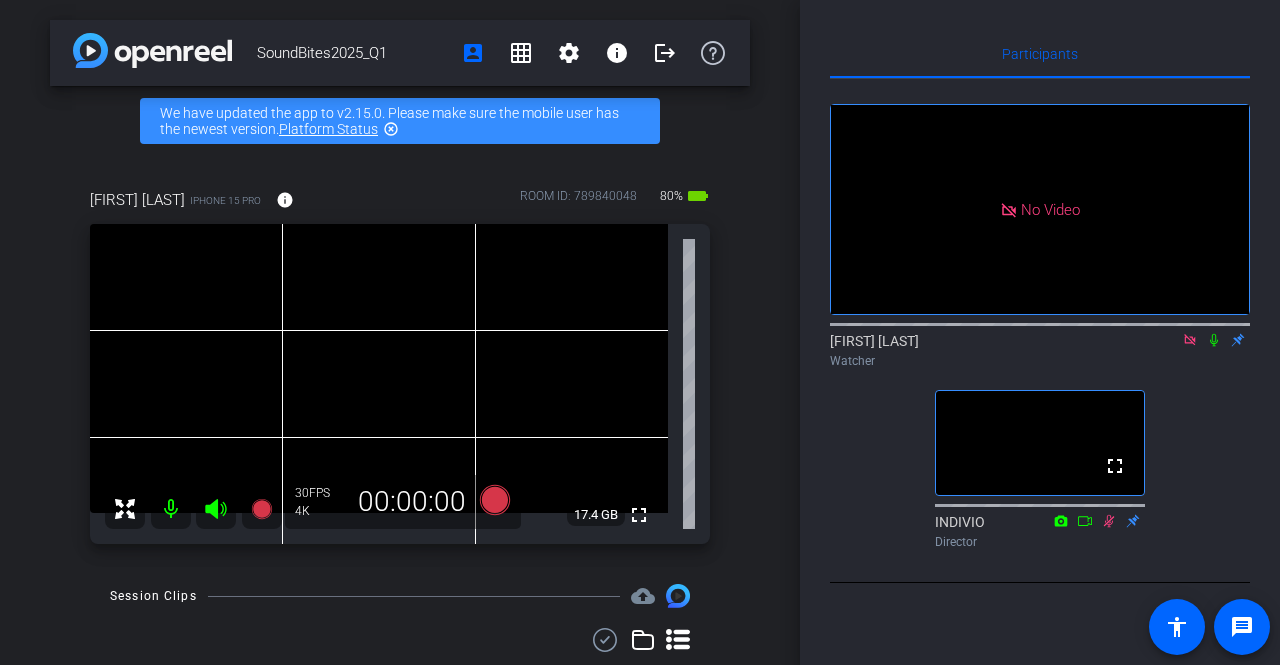 click 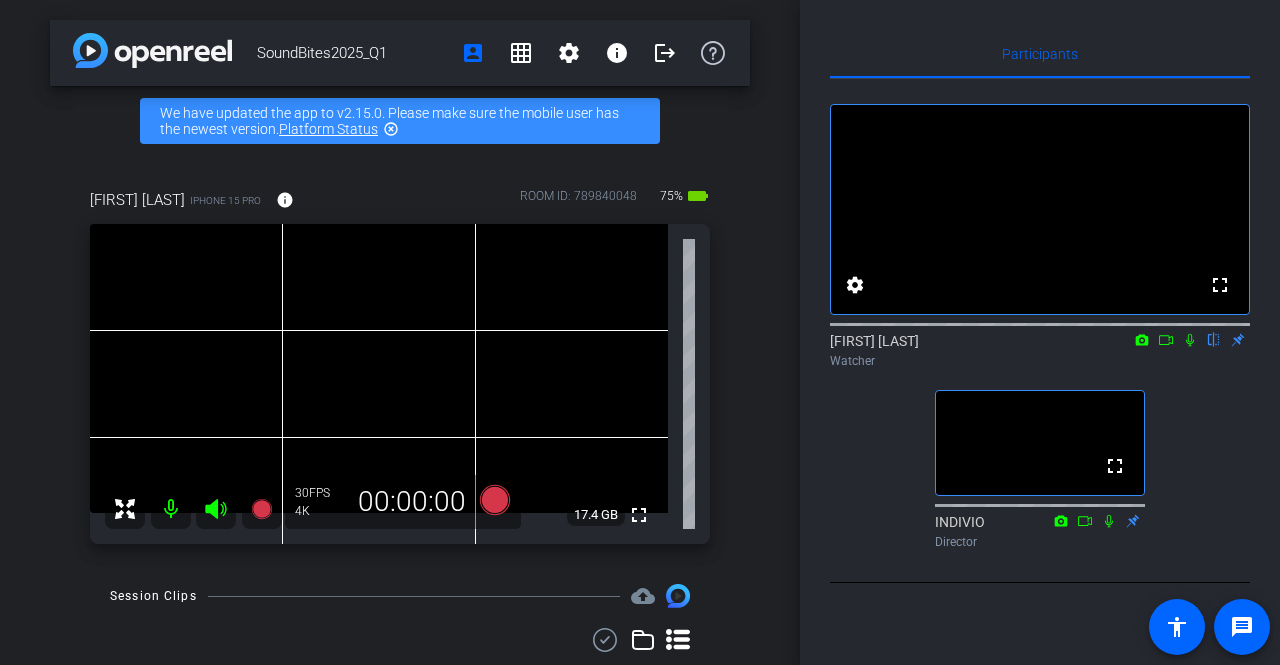 click 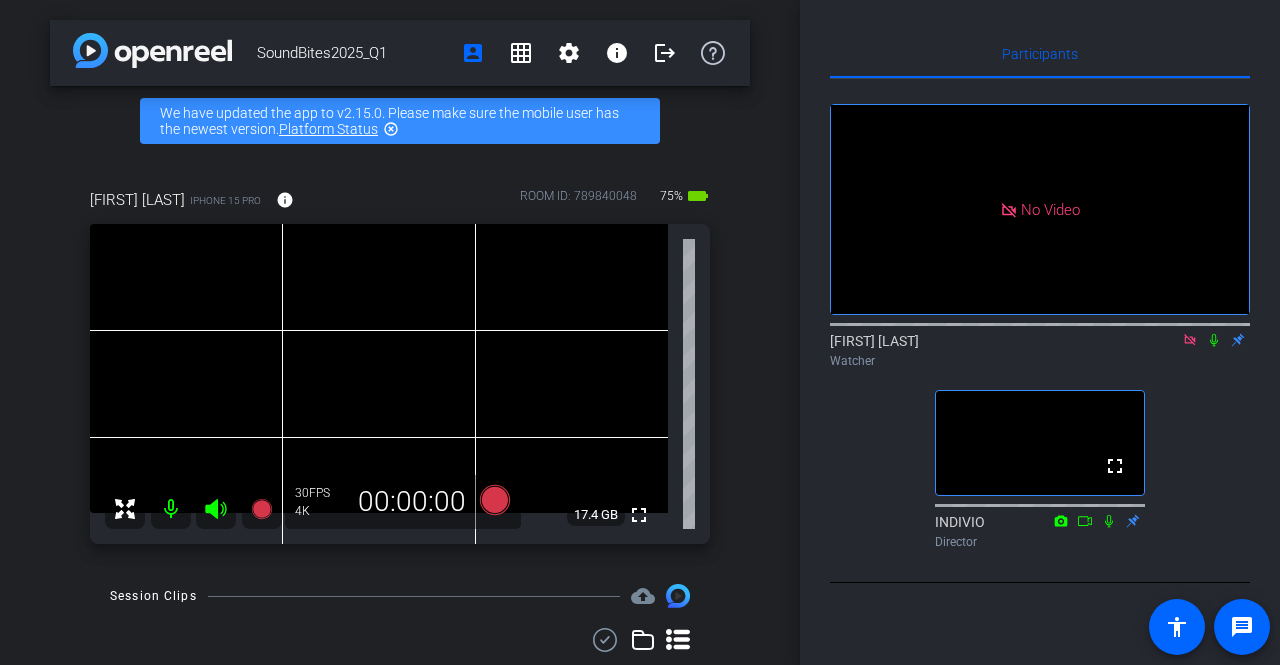 click 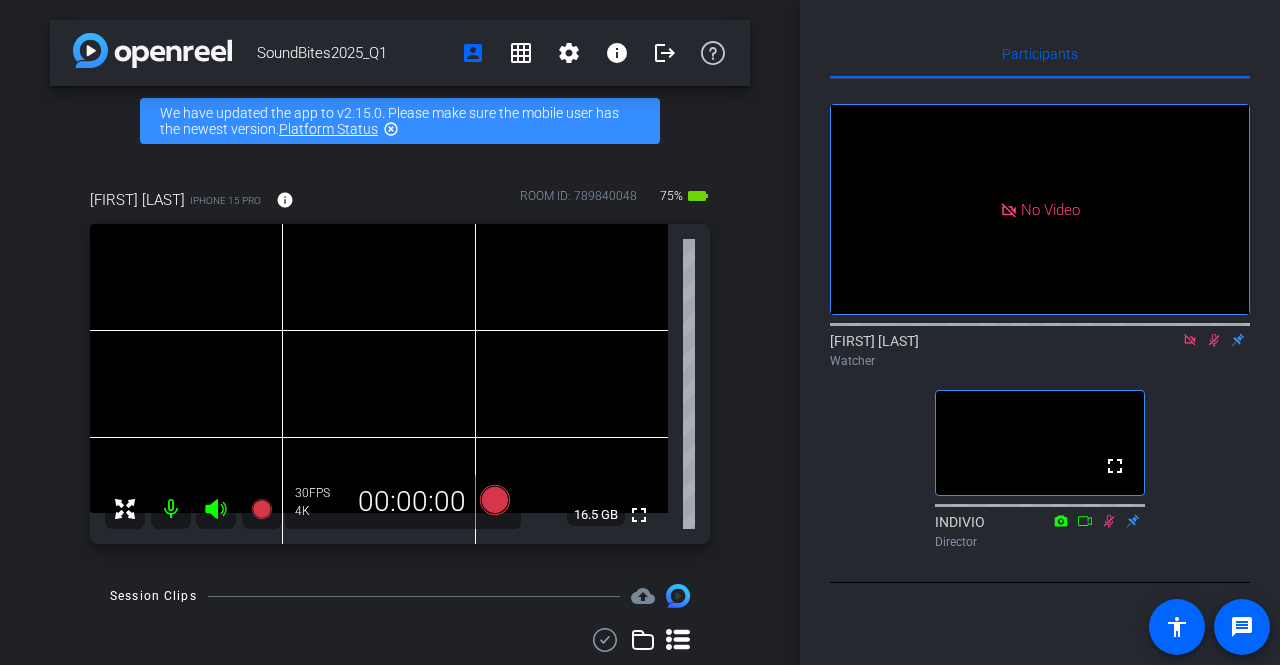 click 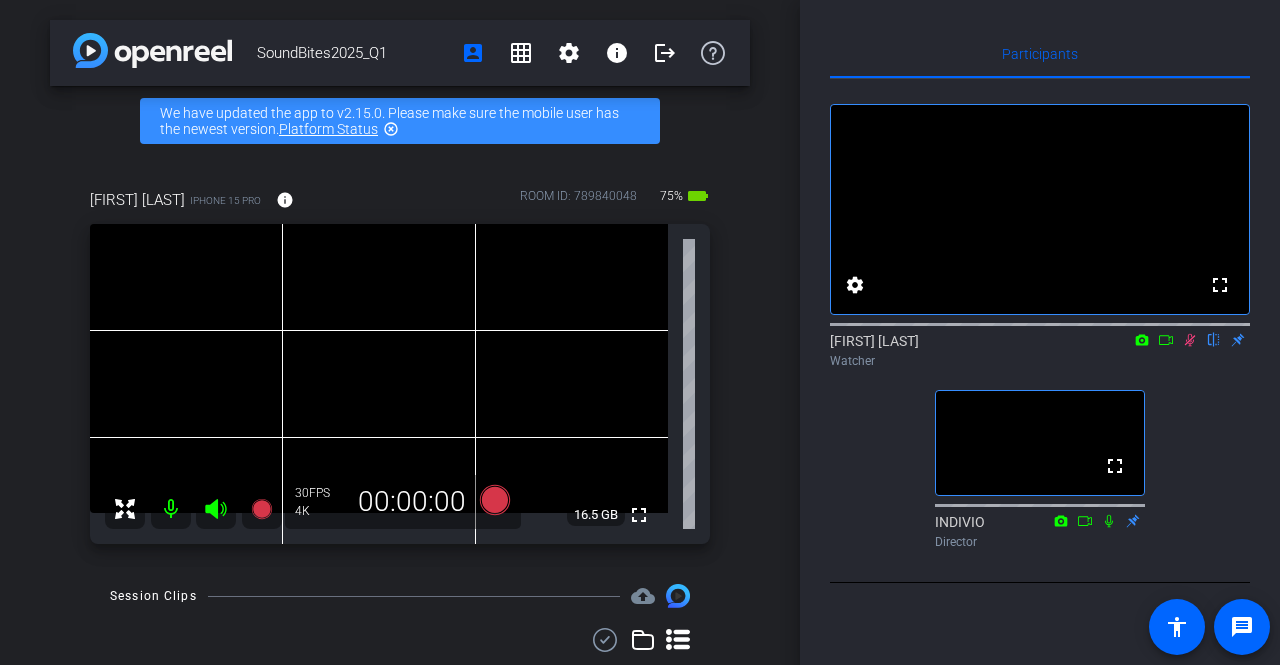 click 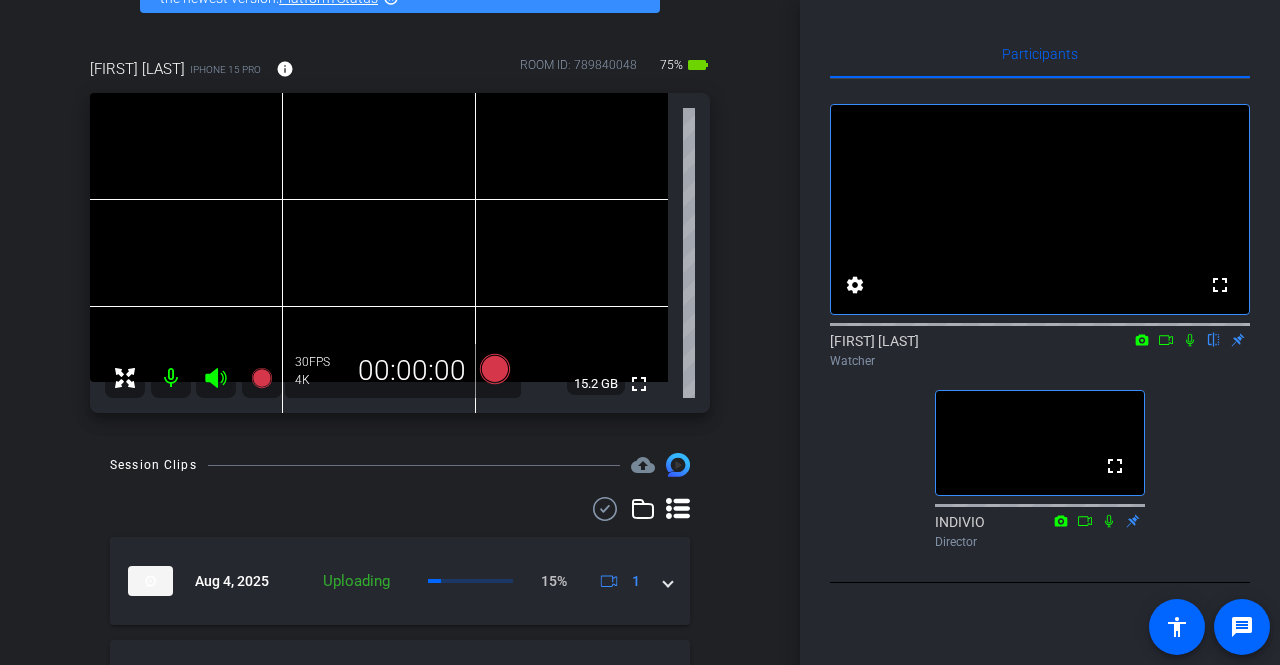 scroll, scrollTop: 100, scrollLeft: 0, axis: vertical 